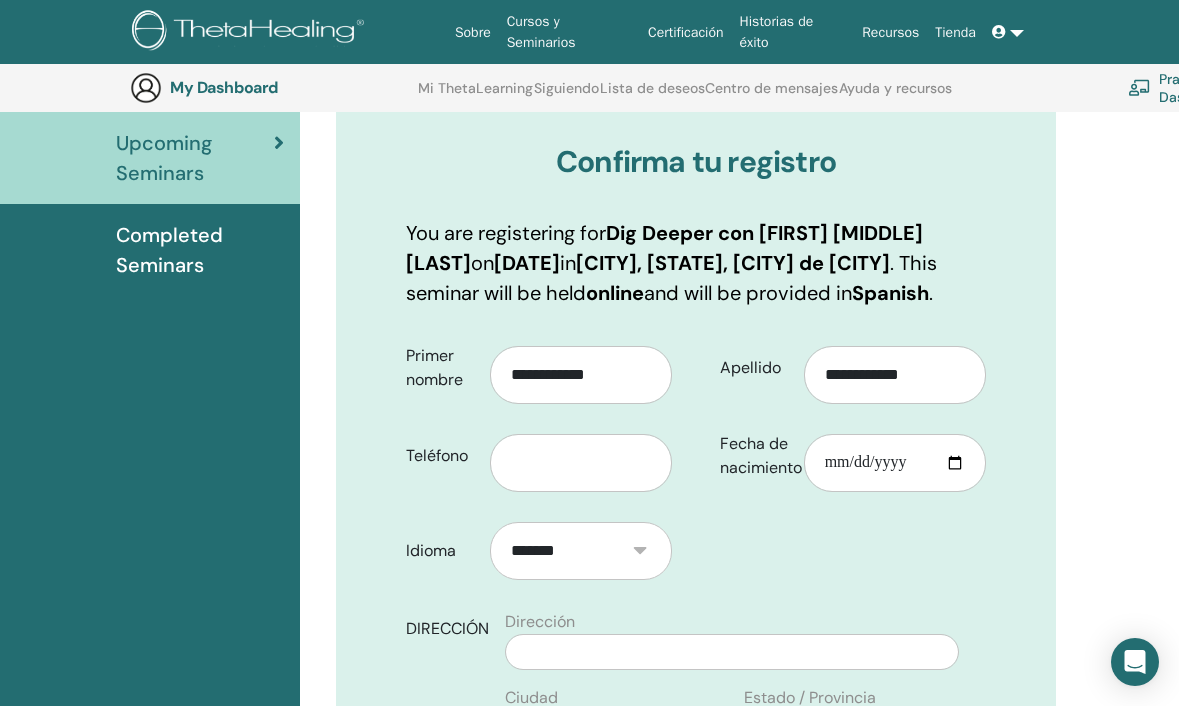 scroll, scrollTop: 249, scrollLeft: 0, axis: vertical 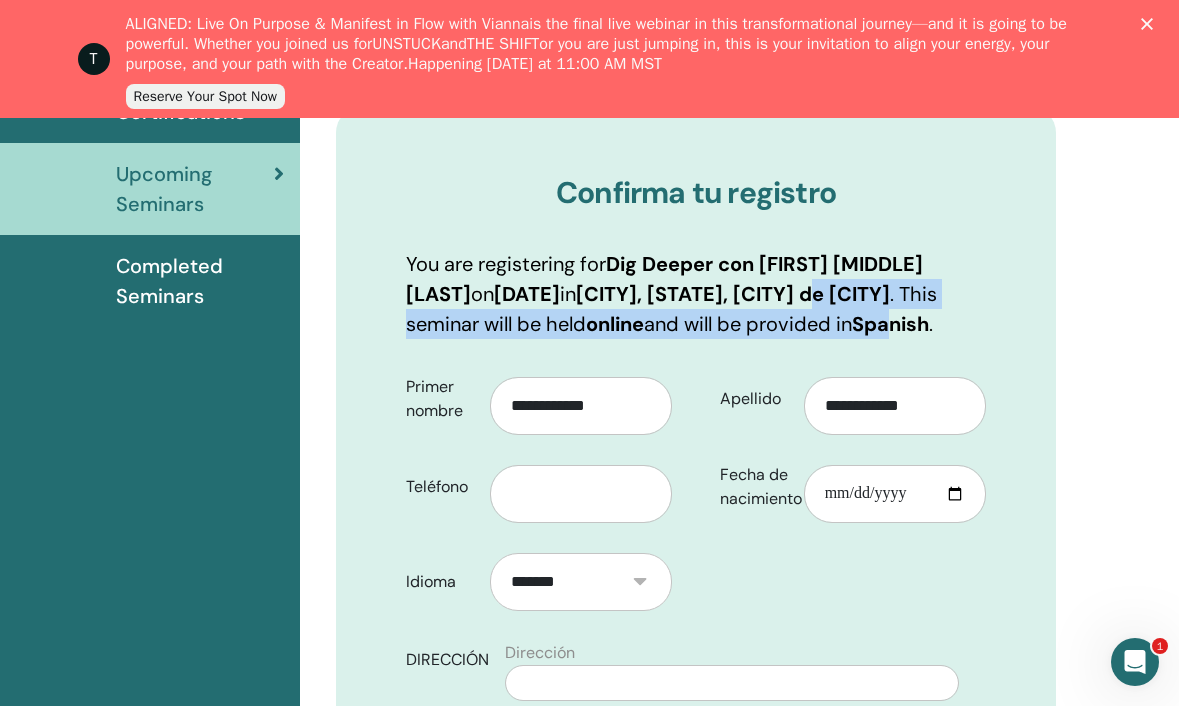 drag, startPoint x: 521, startPoint y: 322, endPoint x: 651, endPoint y: 345, distance: 132.01894 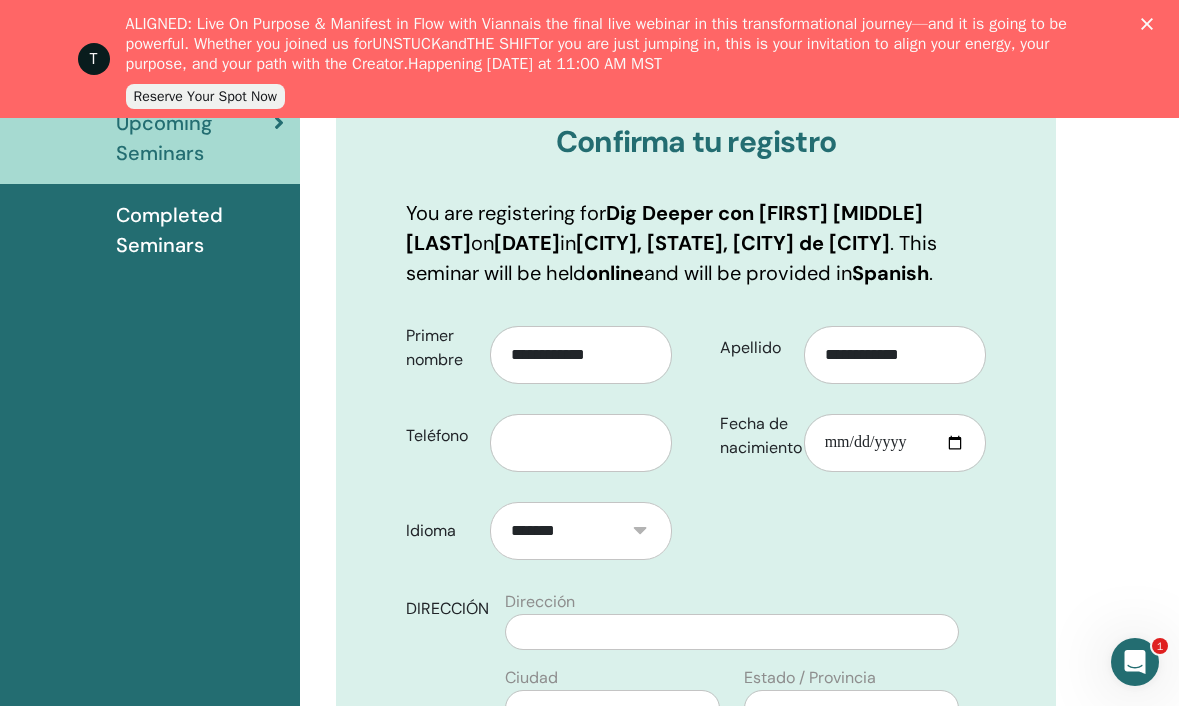 scroll, scrollTop: 356, scrollLeft: 0, axis: vertical 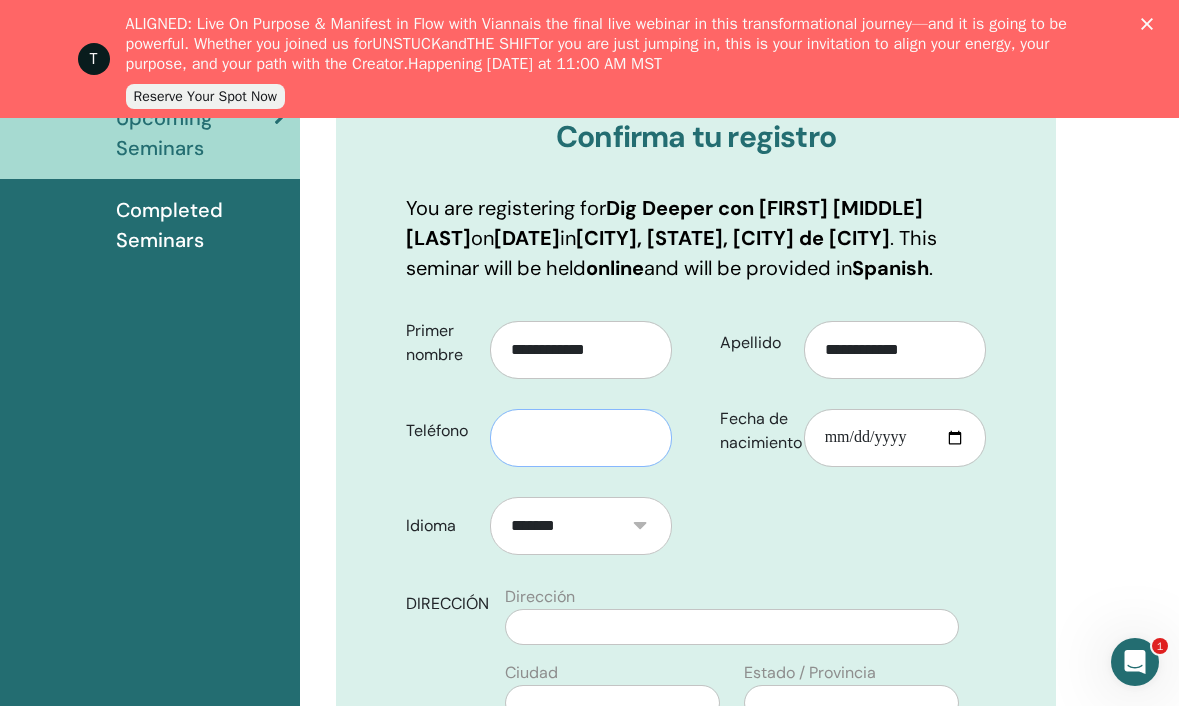 click at bounding box center (581, 438) 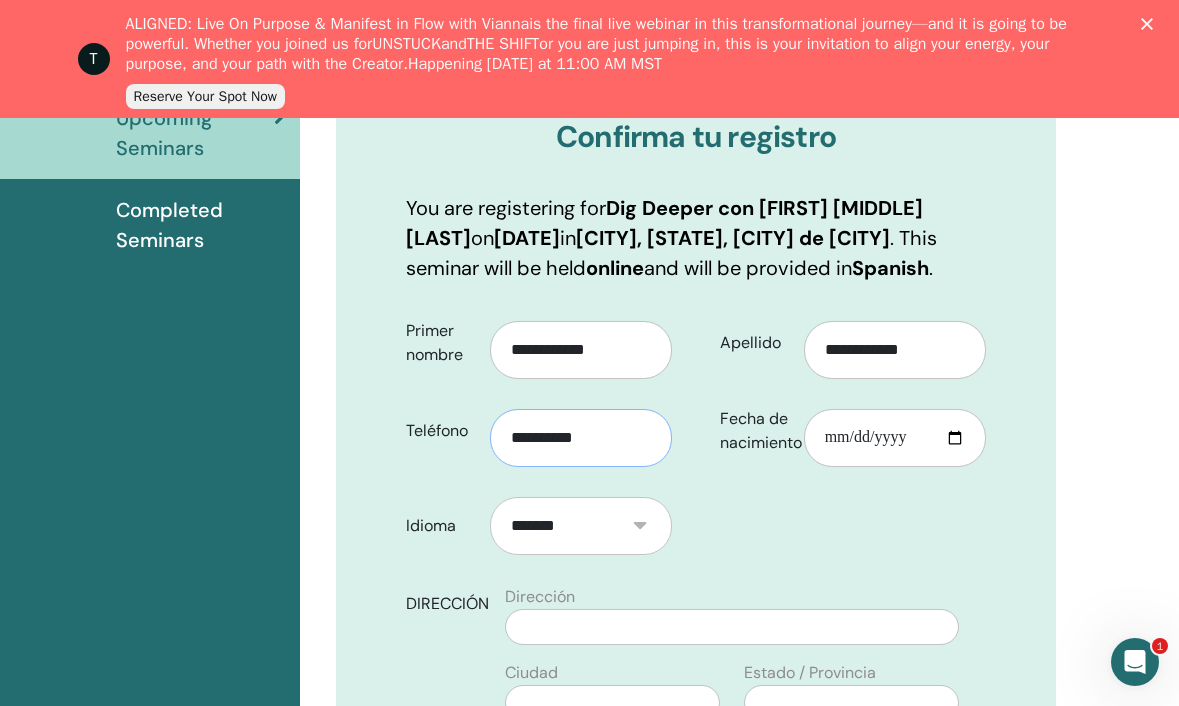 type on "**********" 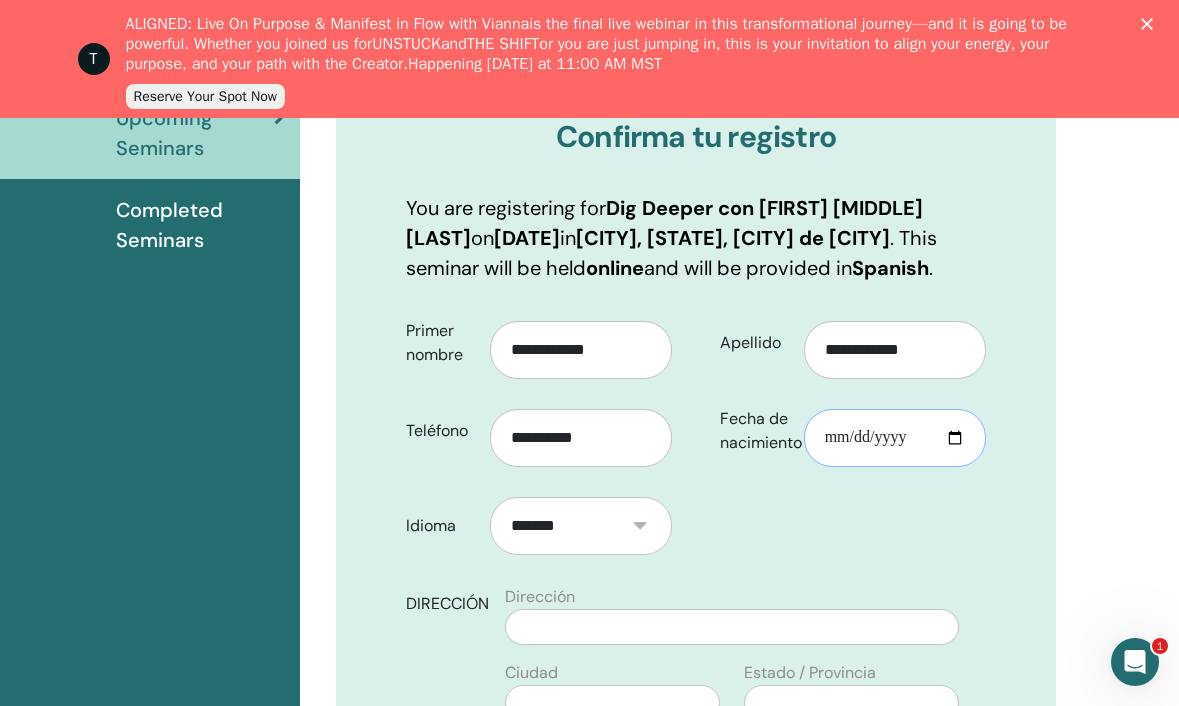 click on "Fecha de nacimiento" at bounding box center [895, 438] 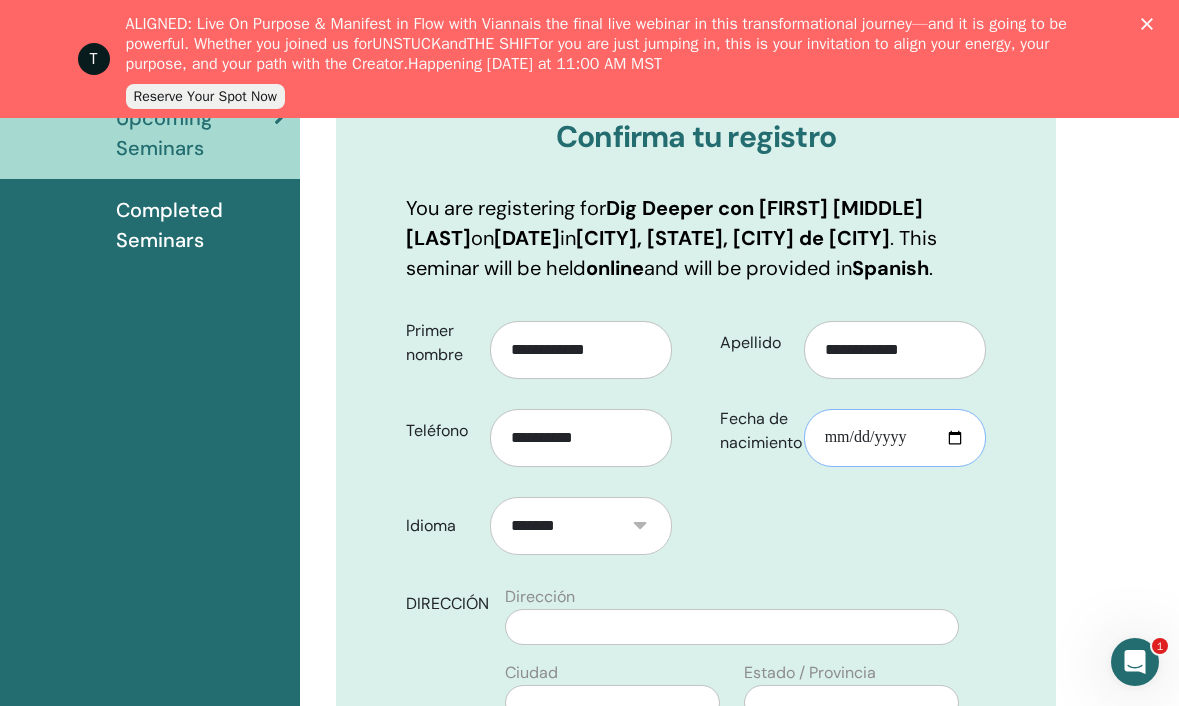 type on "**********" 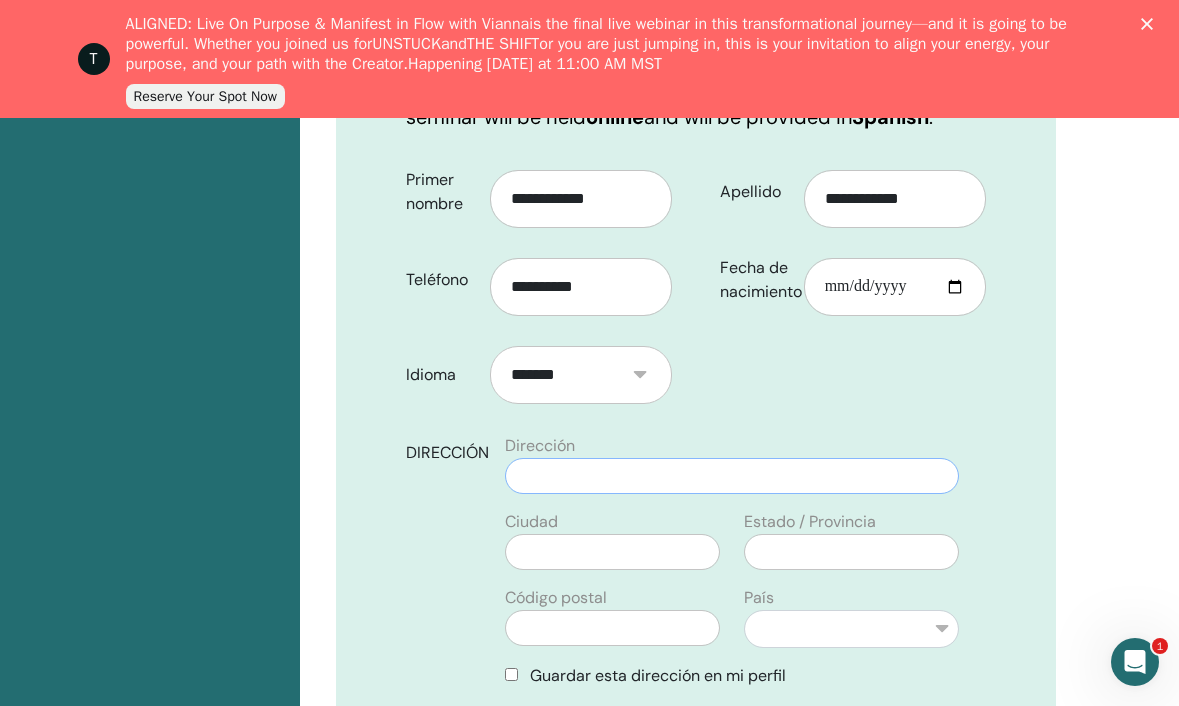 click at bounding box center (732, 476) 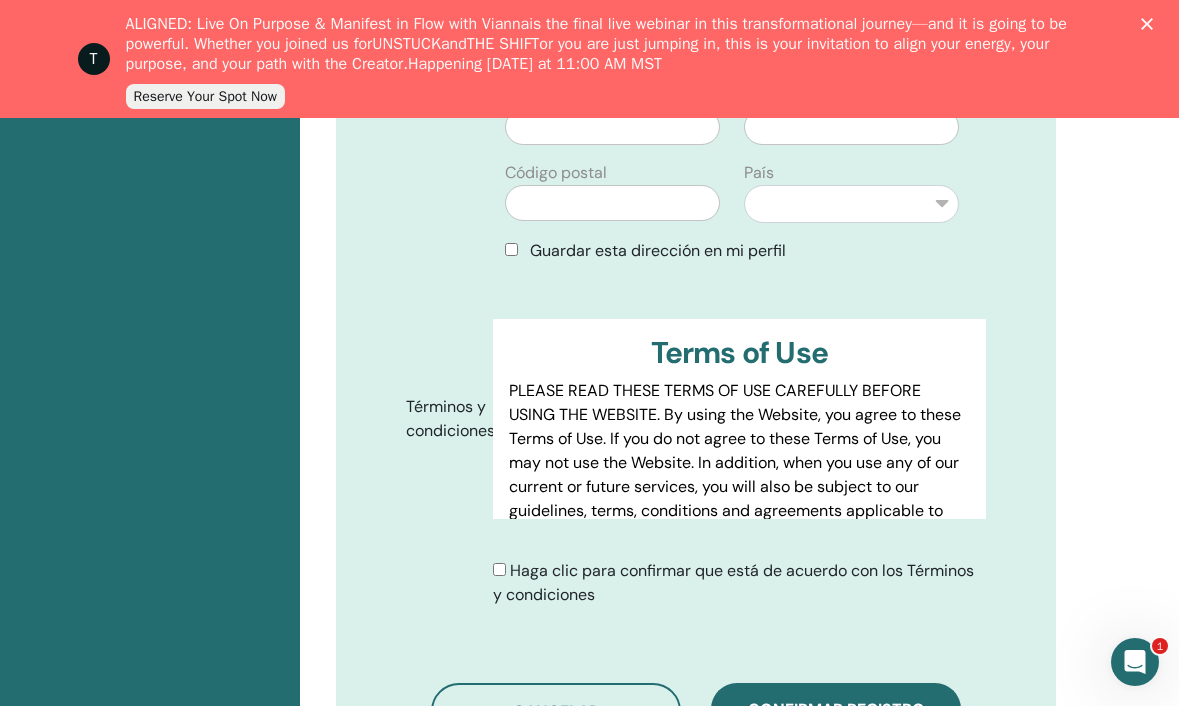 scroll, scrollTop: 936, scrollLeft: 0, axis: vertical 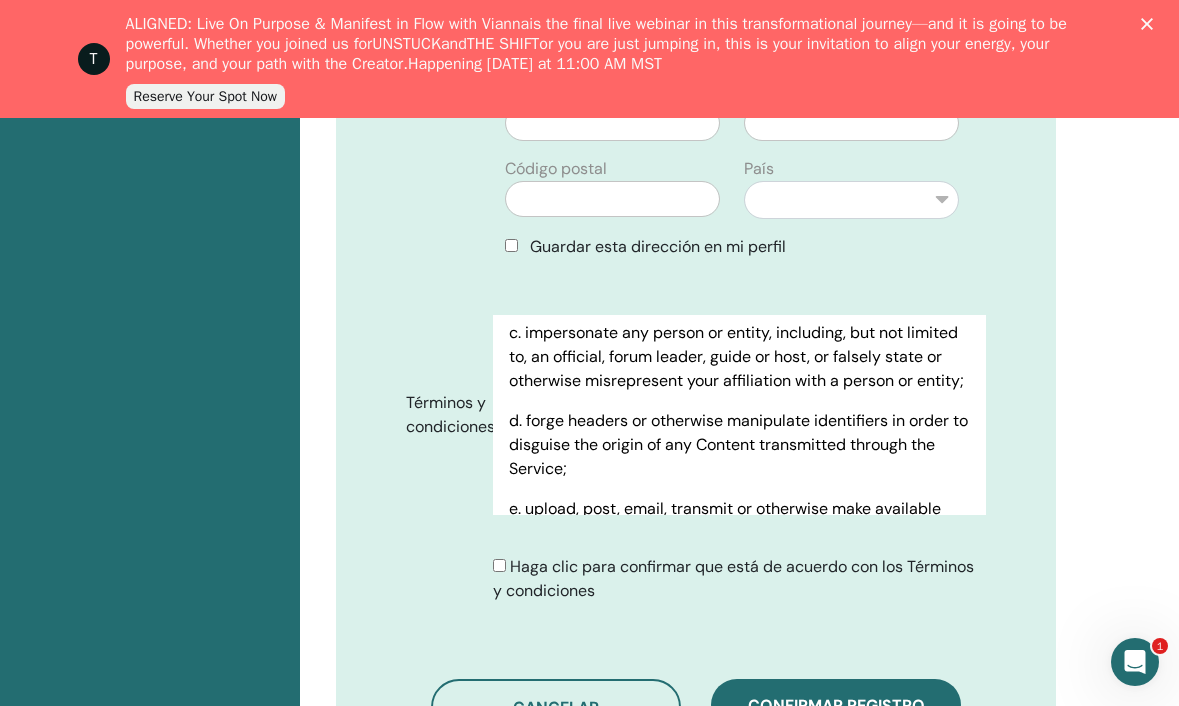 click on "T ALIGNED:    Live On Purpose & Manifest in Flow with Vianna  is the final live webinar in this transformational journey—and it is going to be powerful. Whether you joined us for  UNSTUCK  and  THE SHIFT  or you are just jumping in, this is your invitation to align your energy, your purpose, and your path with the Creator.  Happening August 7, 2025 at 11:00 AM MST Reserve Your Spot Now" at bounding box center [589, 59] 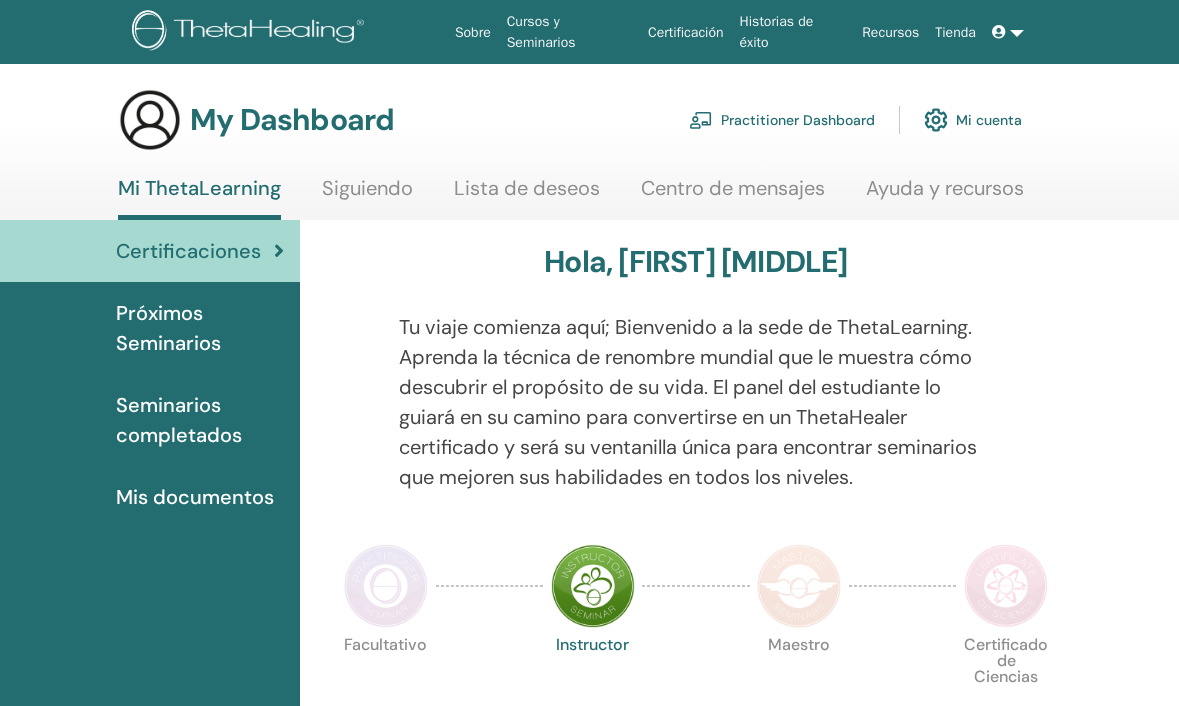 scroll, scrollTop: 0, scrollLeft: 0, axis: both 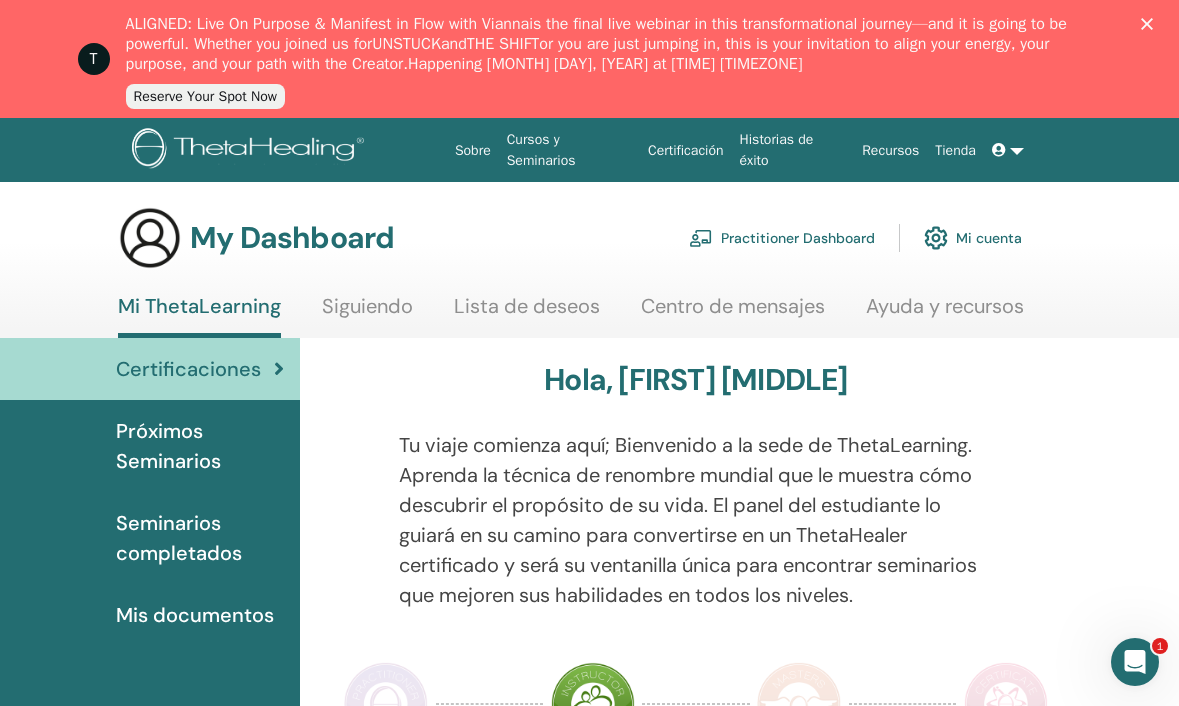 click at bounding box center (936, 238) 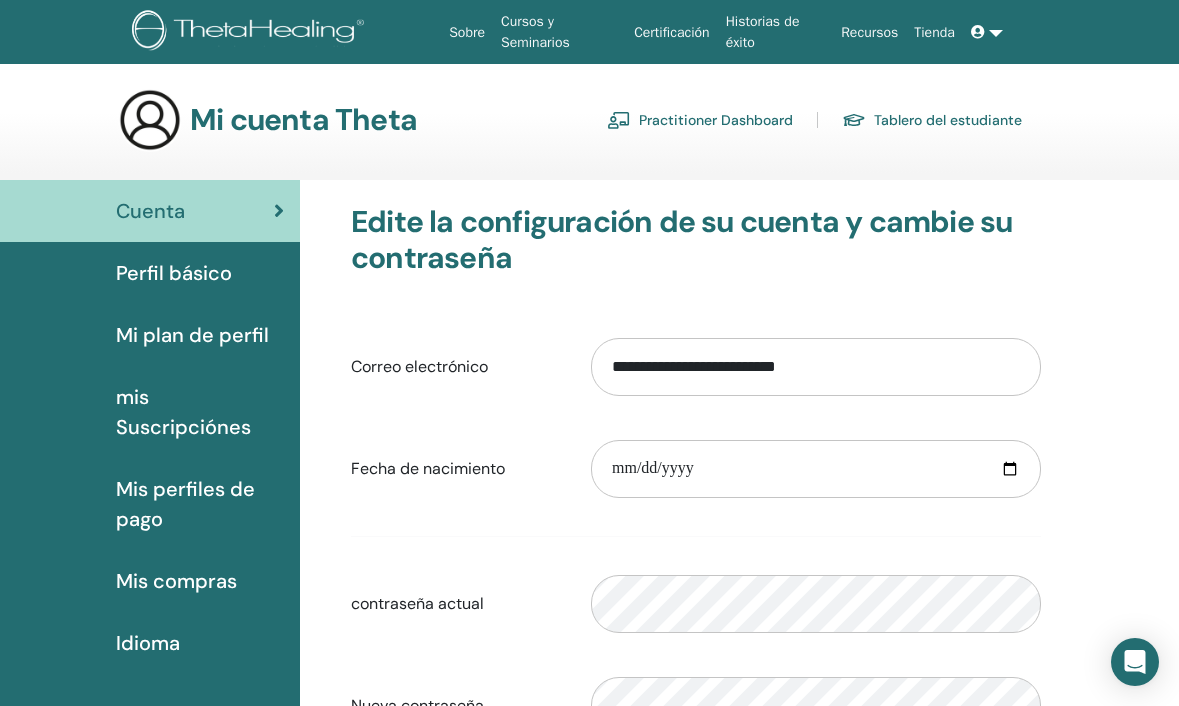 scroll, scrollTop: 0, scrollLeft: 0, axis: both 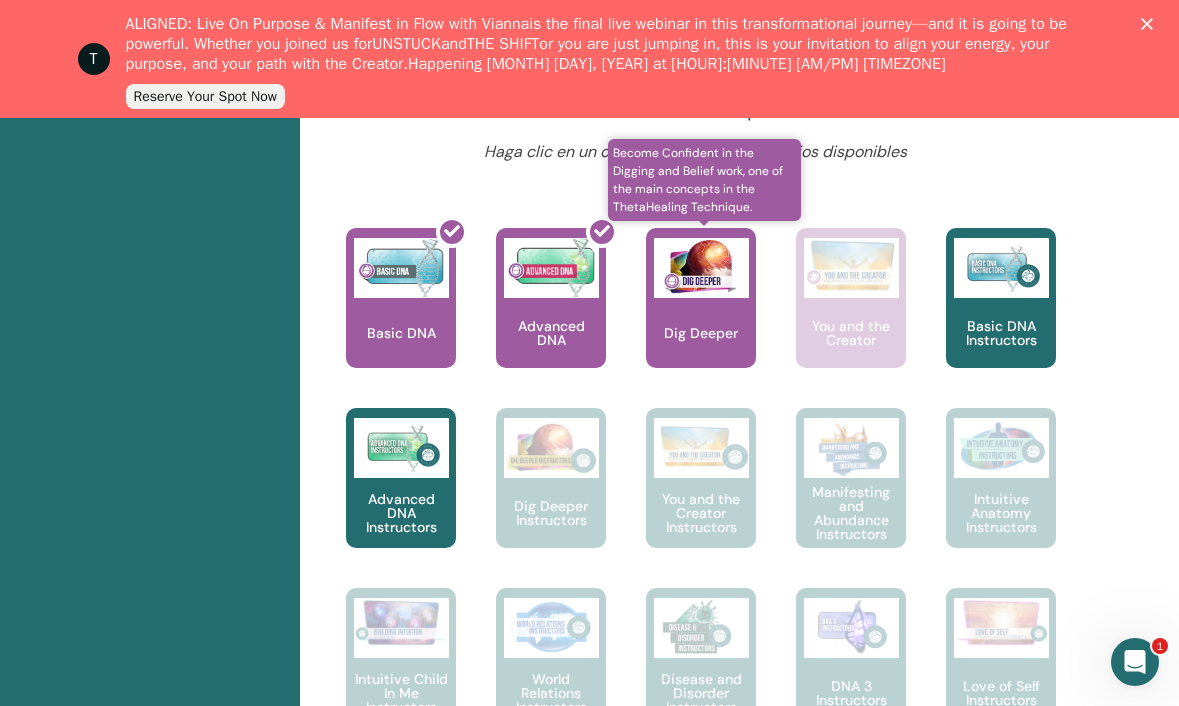 click on "Dig Deeper" at bounding box center [701, 298] 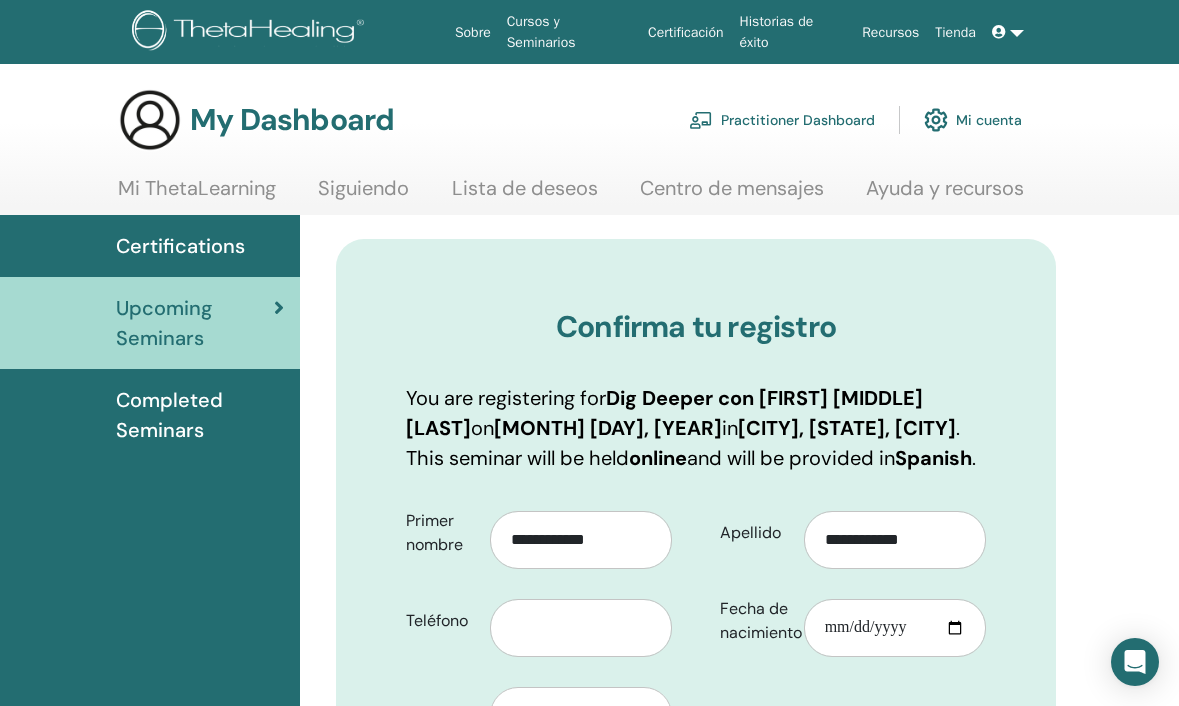 scroll, scrollTop: 0, scrollLeft: 0, axis: both 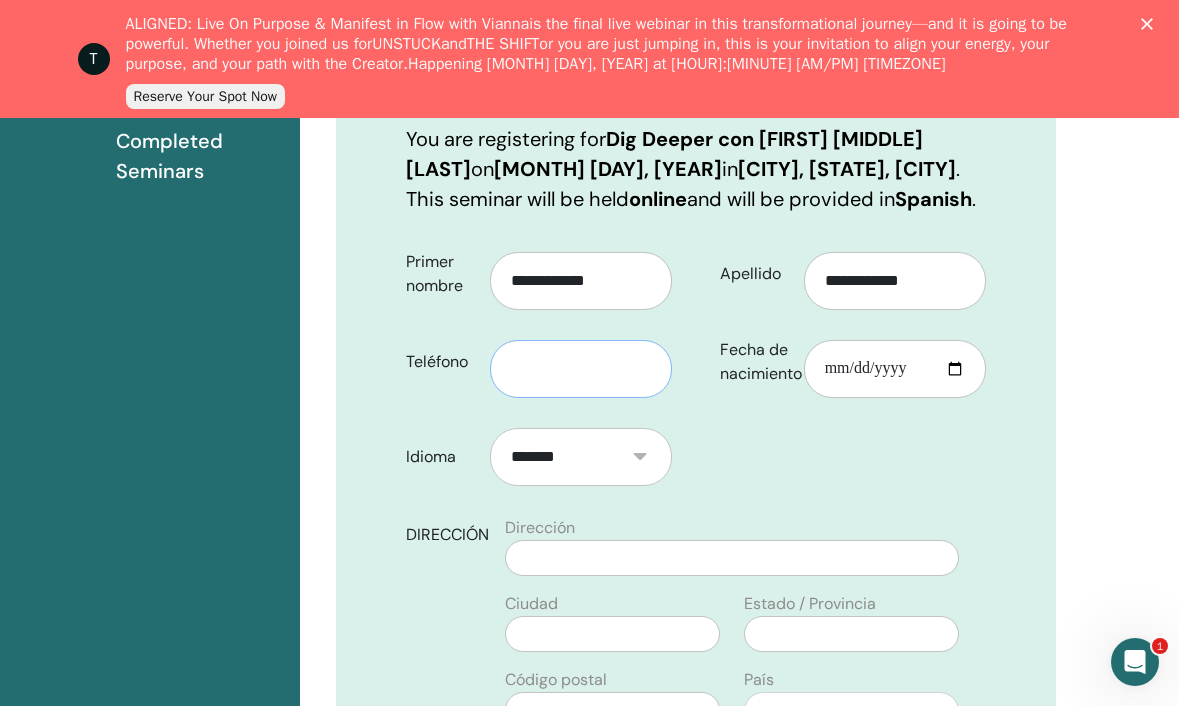 click at bounding box center (581, 369) 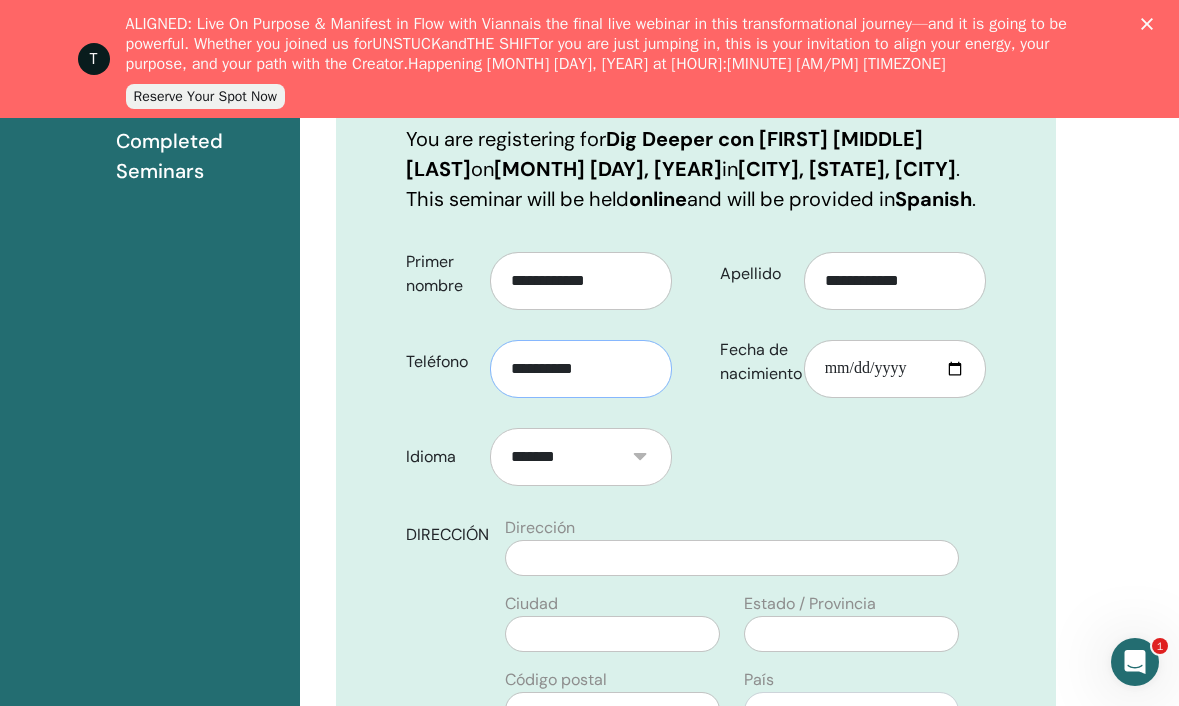 type on "**********" 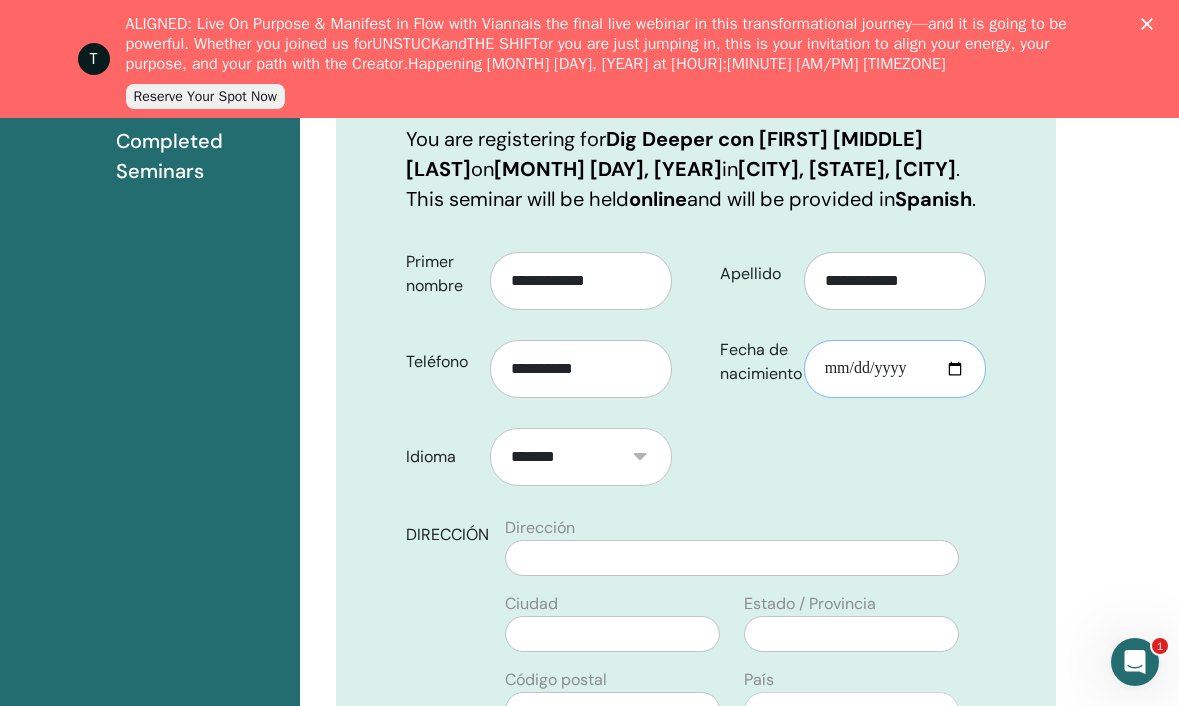 click on "Fecha de nacimiento" at bounding box center (895, 369) 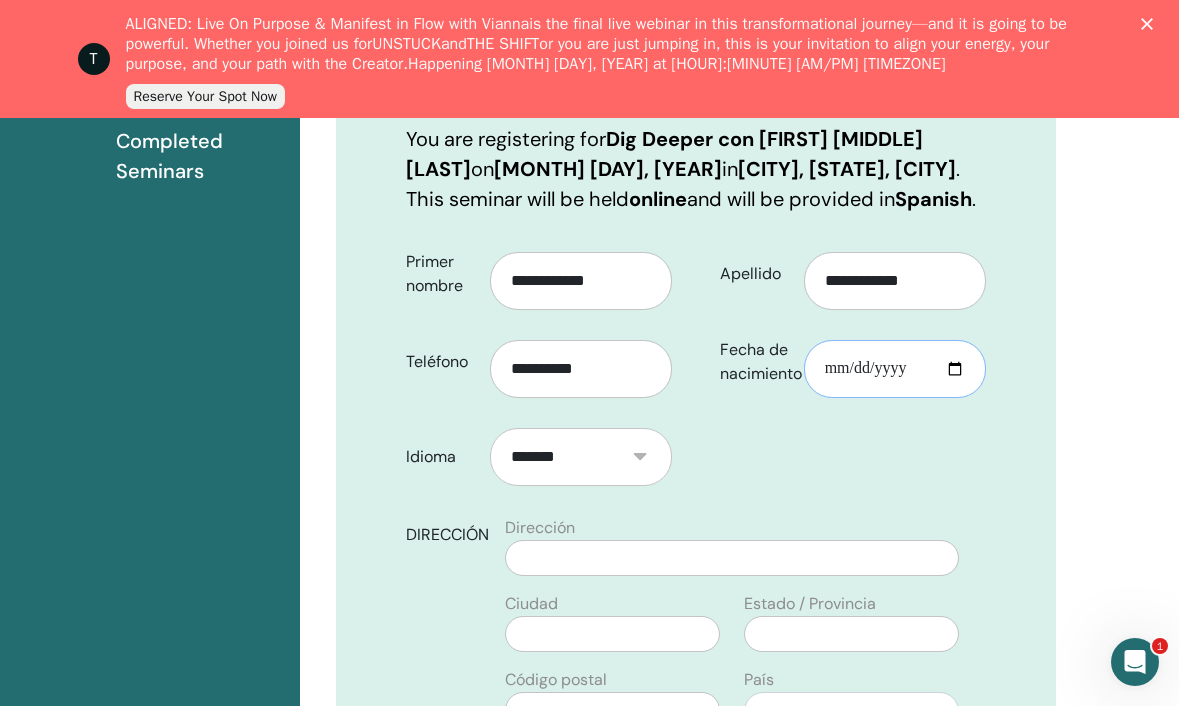 click on "Fecha de nacimiento" at bounding box center [895, 369] 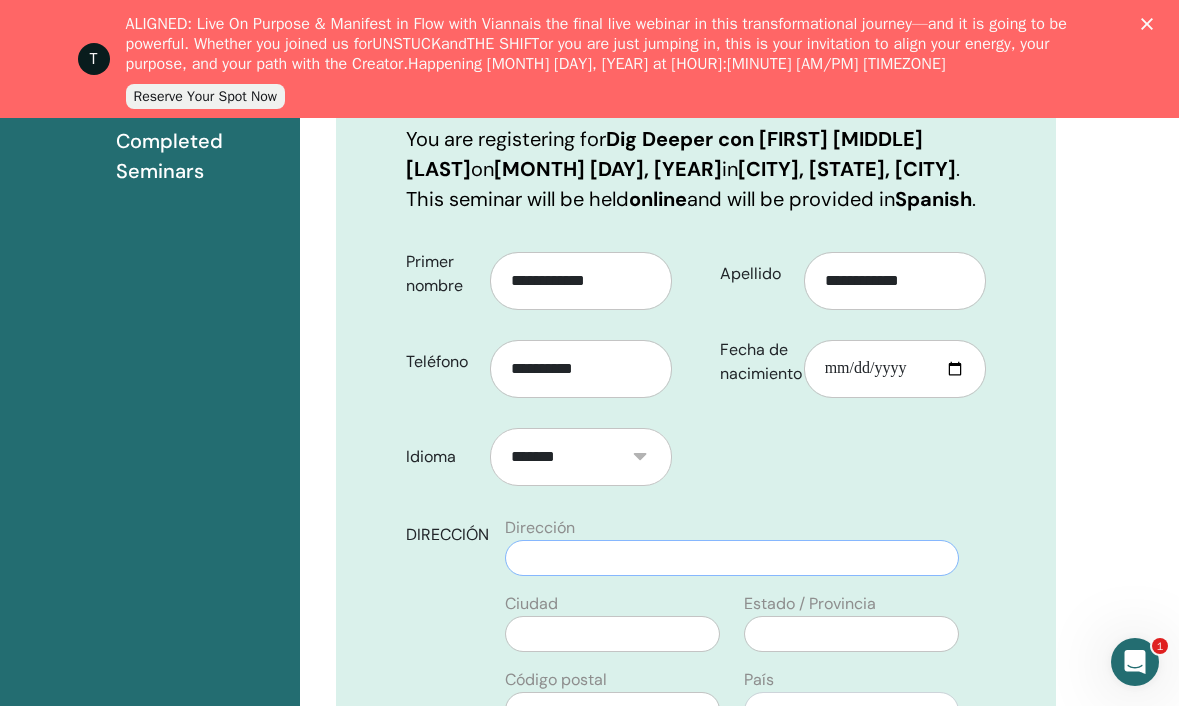 click at bounding box center [732, 558] 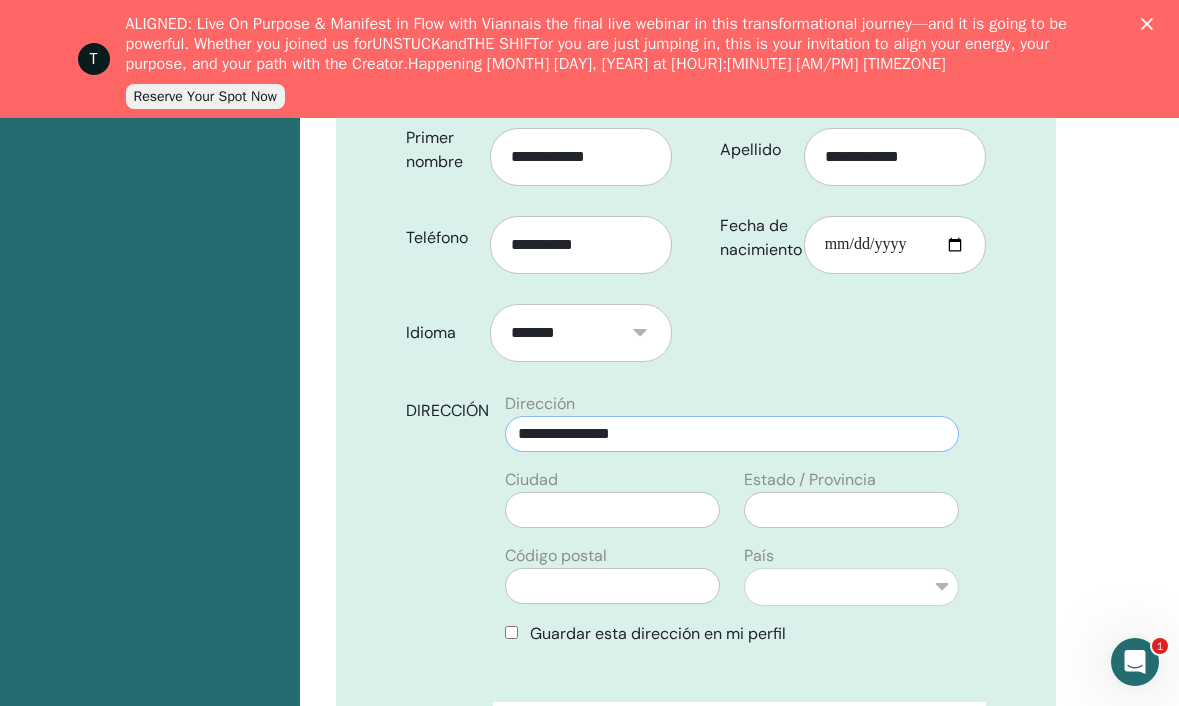 type on "**********" 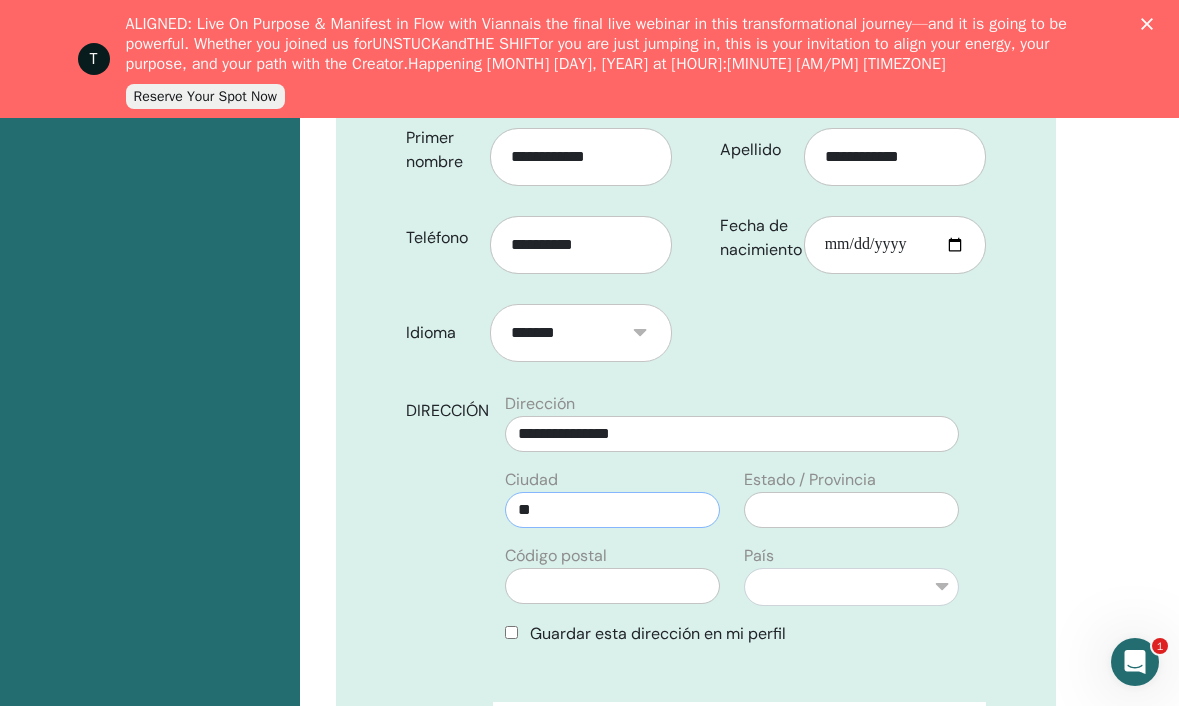 type on "*" 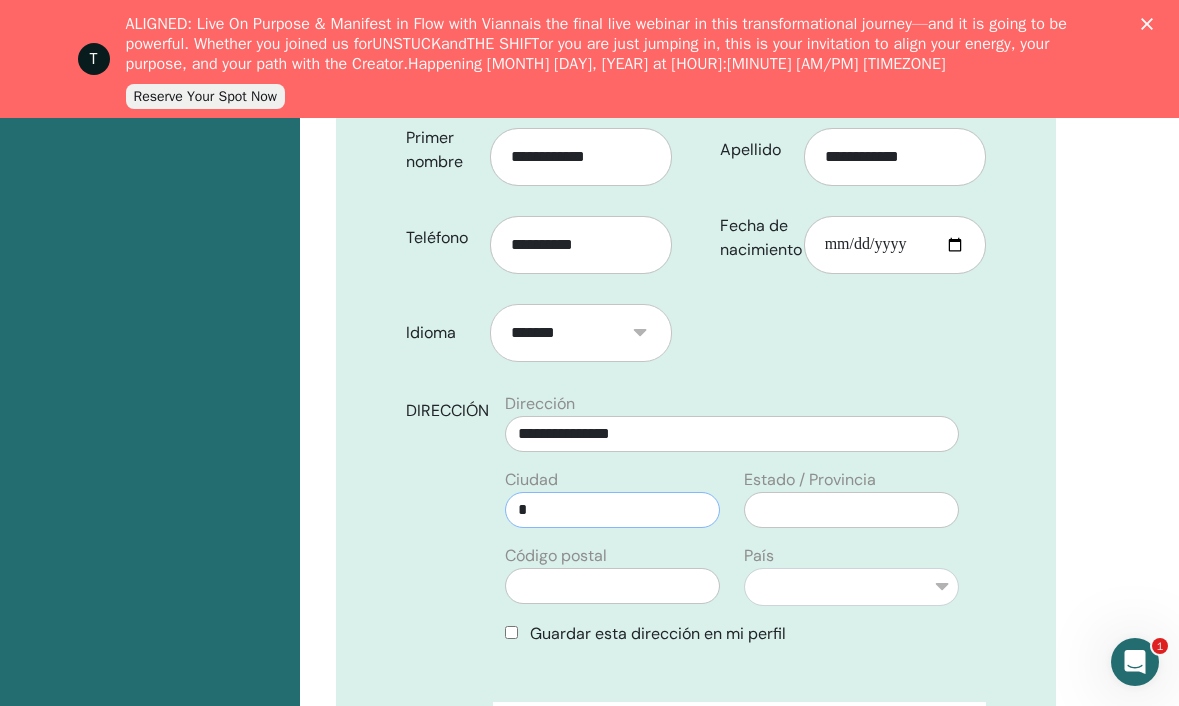 type 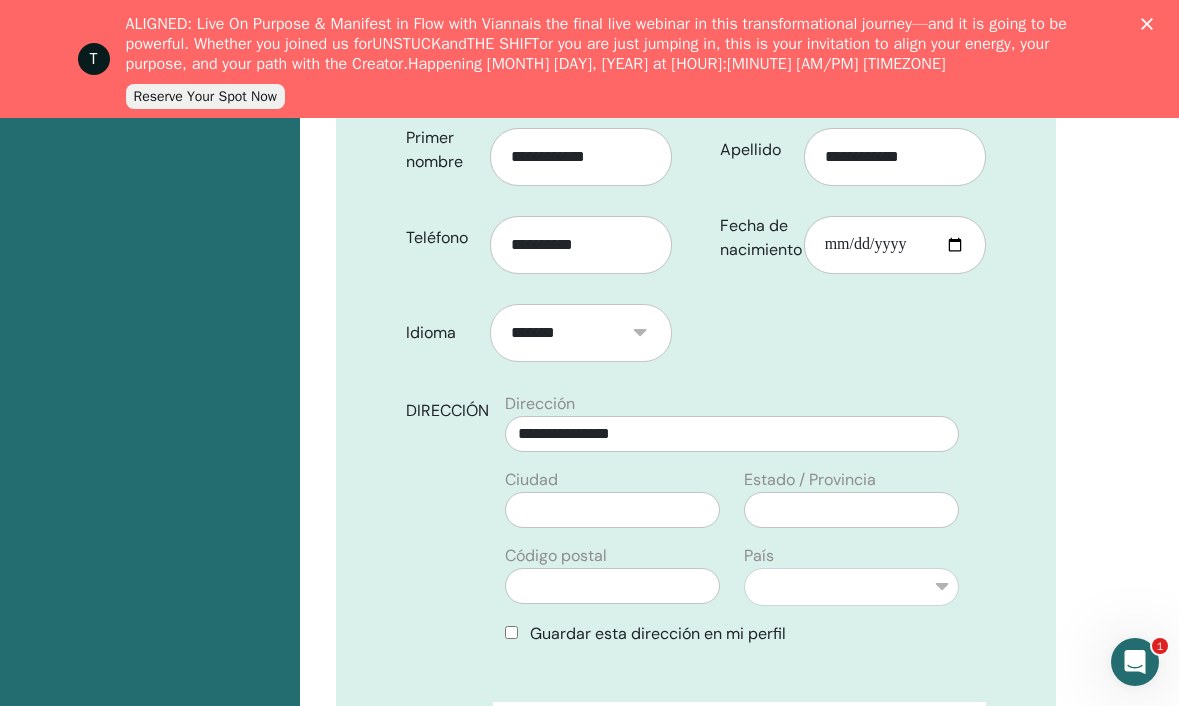 click on "**********" at bounding box center [732, 527] 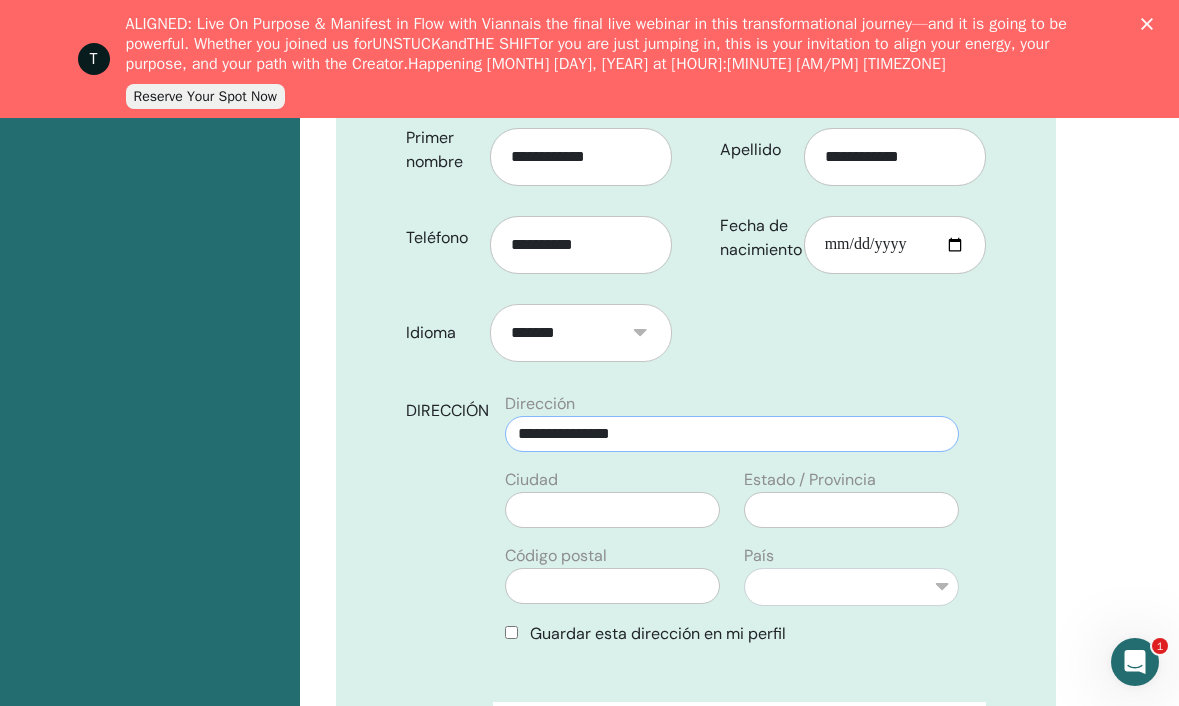 click on "**********" at bounding box center [732, 434] 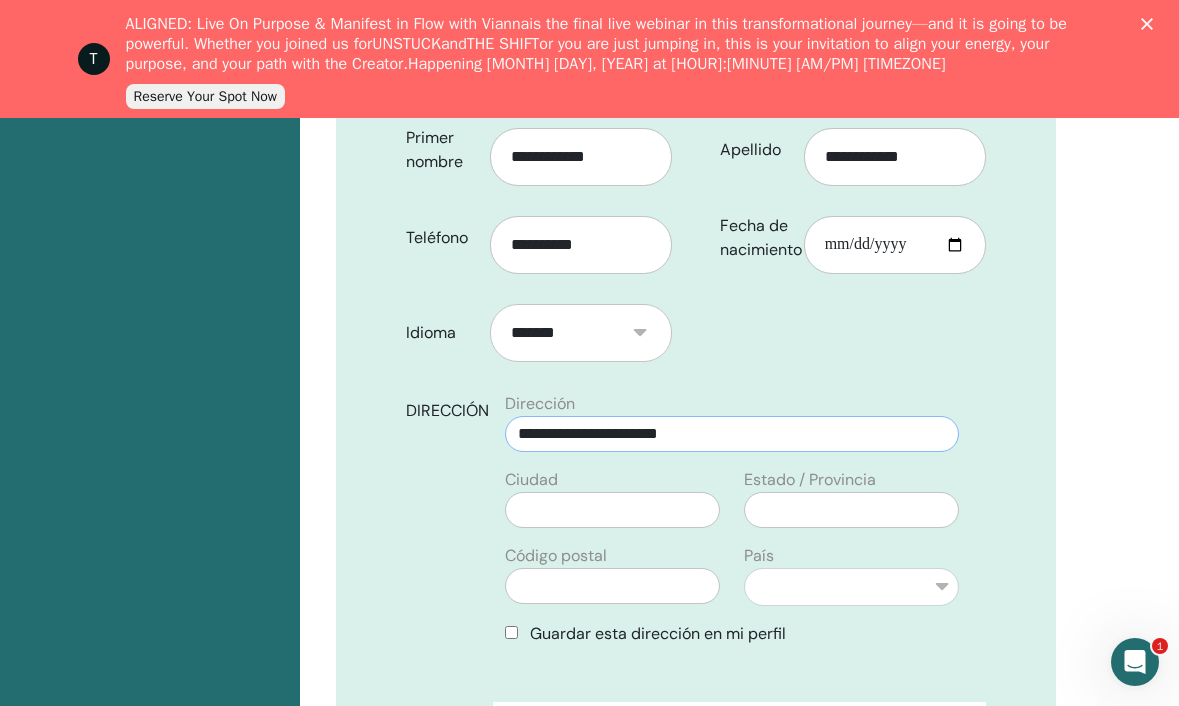 click on "**********" at bounding box center (732, 434) 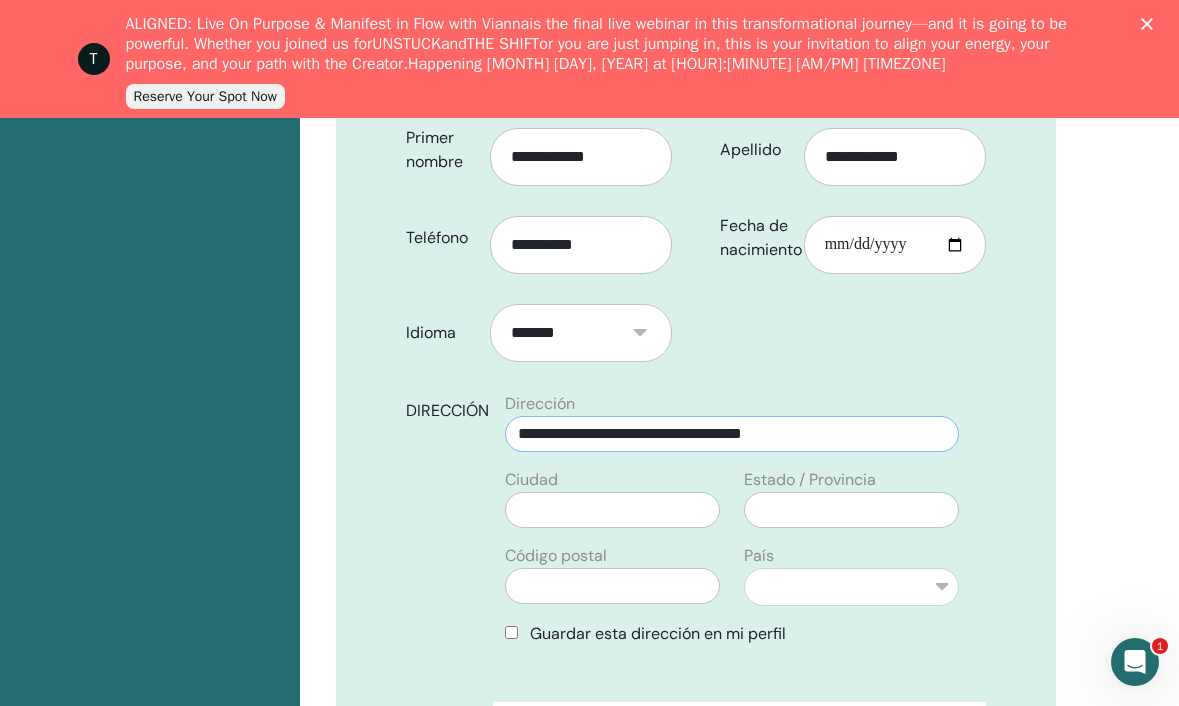 type on "**********" 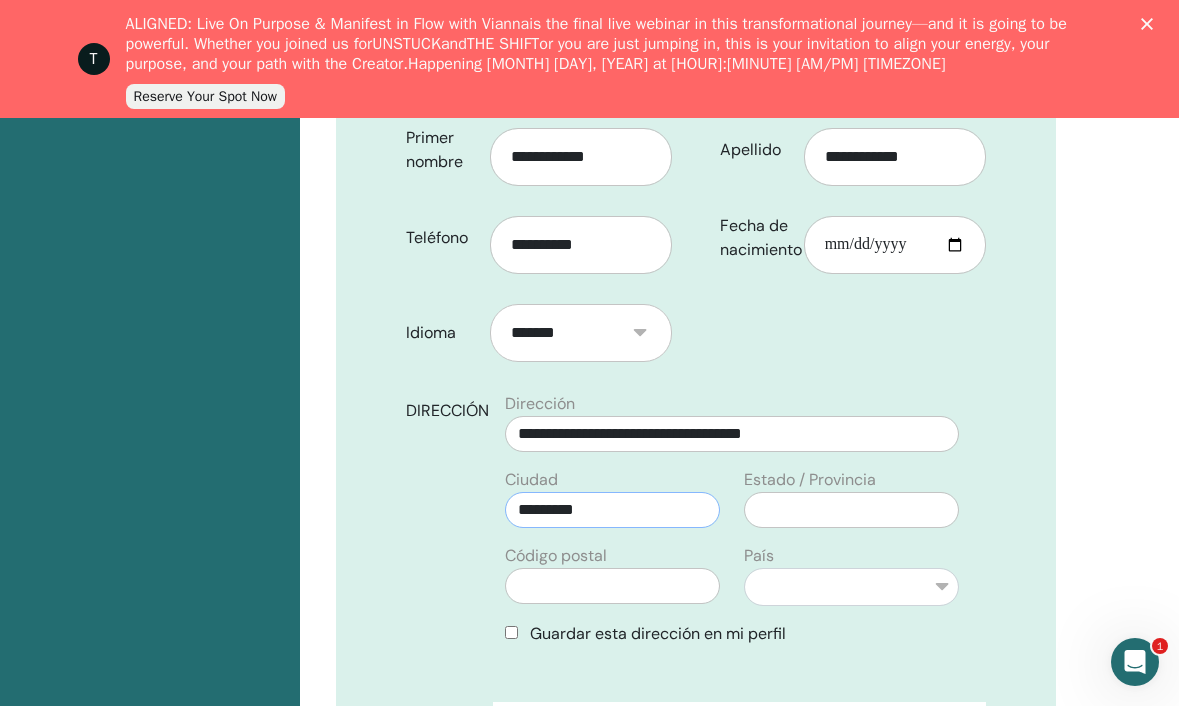 click on "*********" at bounding box center (612, 510) 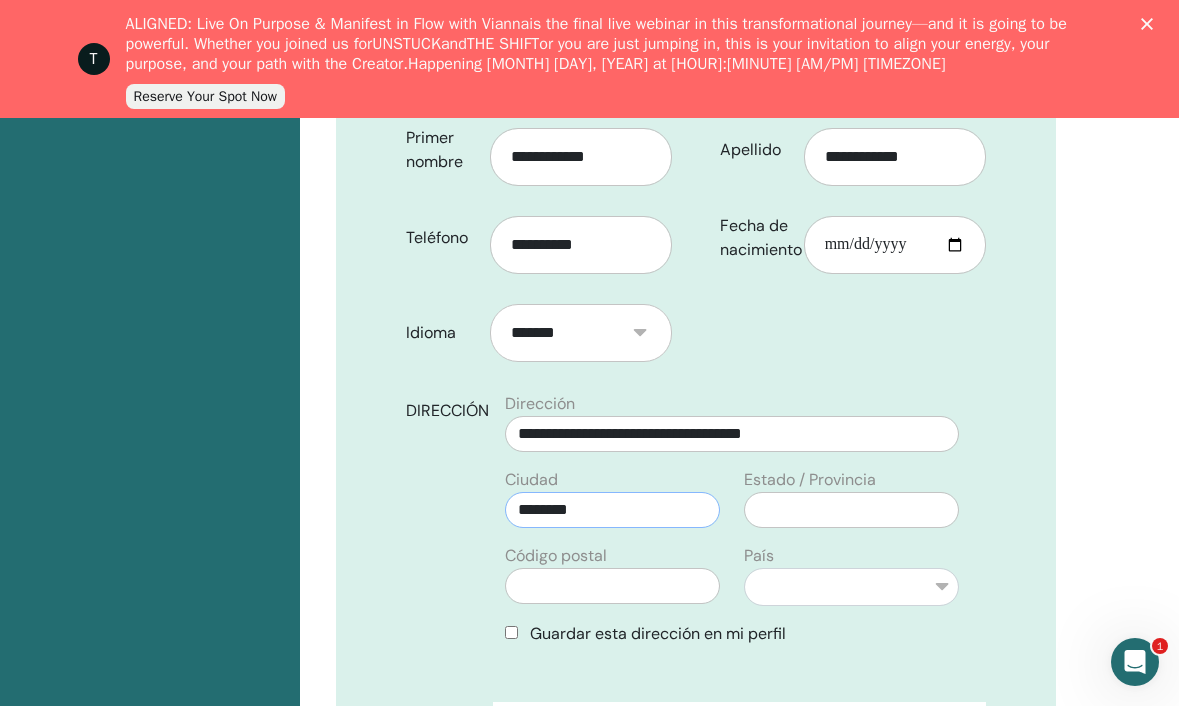 type on "********" 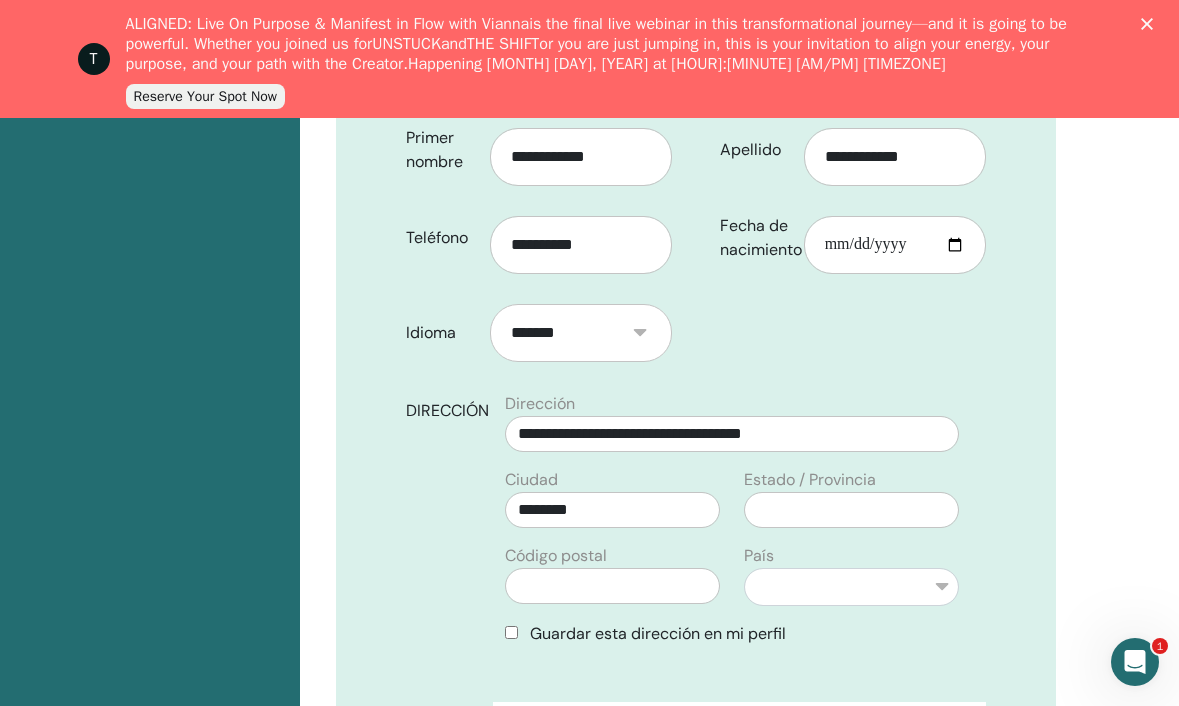 click on "Estado / Provincia" at bounding box center [810, 480] 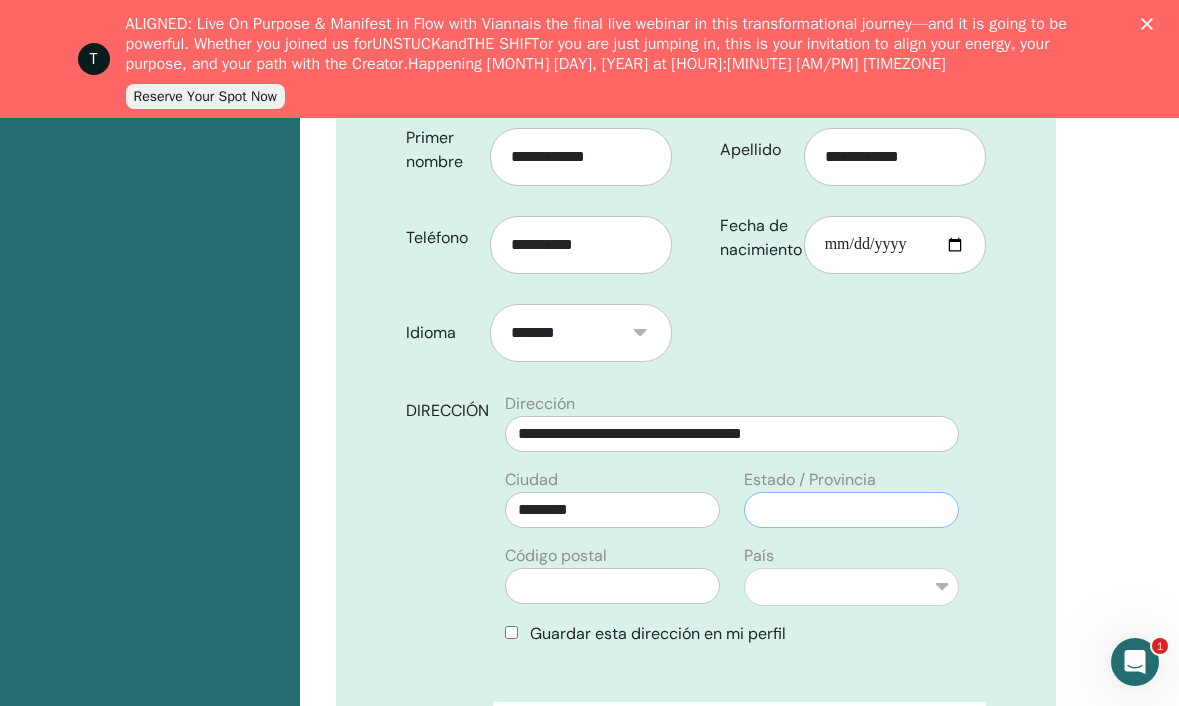 click at bounding box center [851, 510] 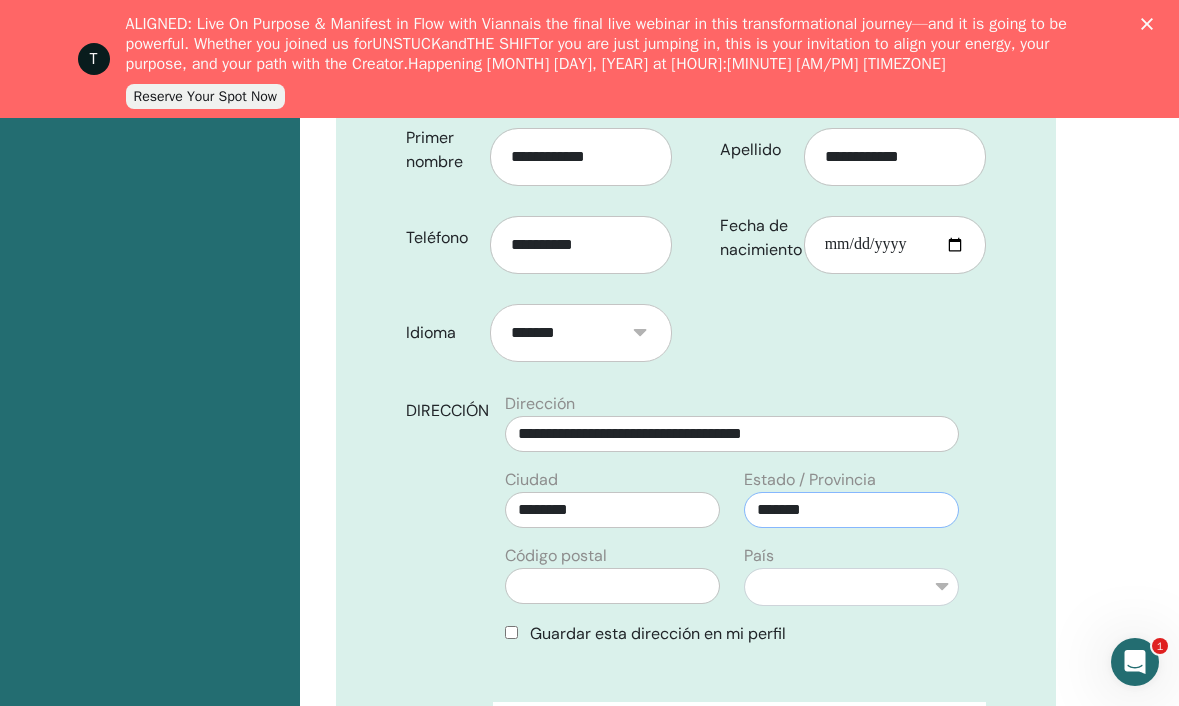 type on "*******" 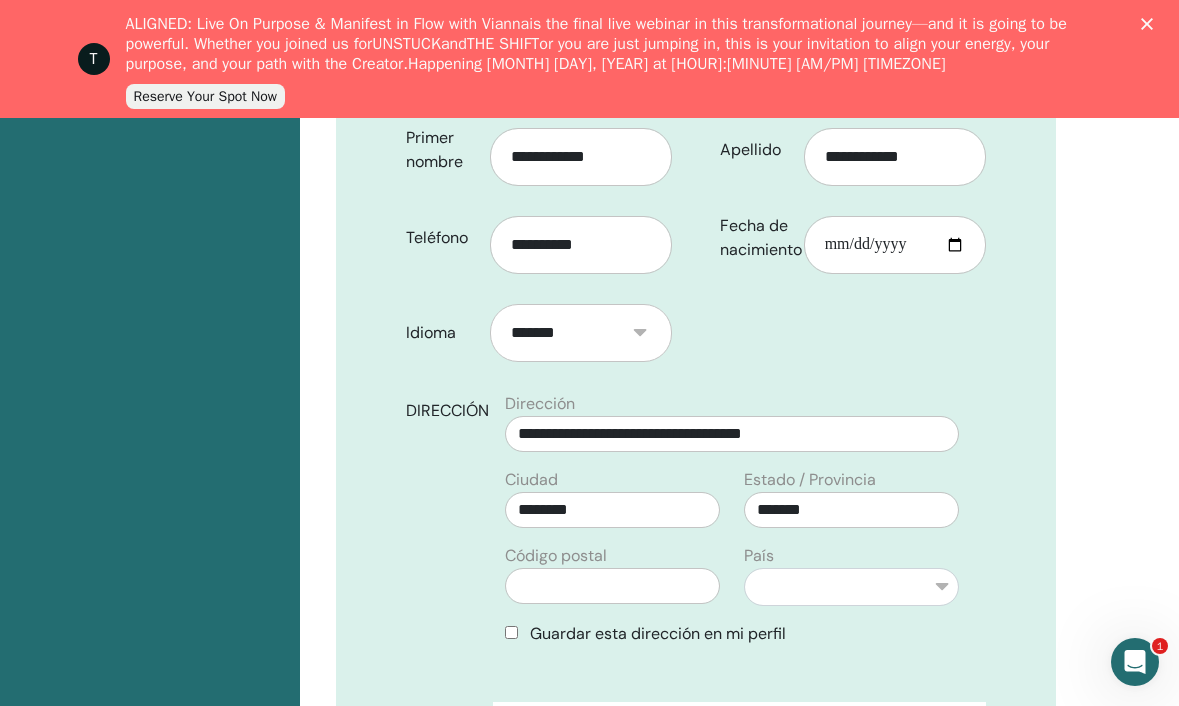 click on "Ciudad
********
Código postal" at bounding box center [612, 544] 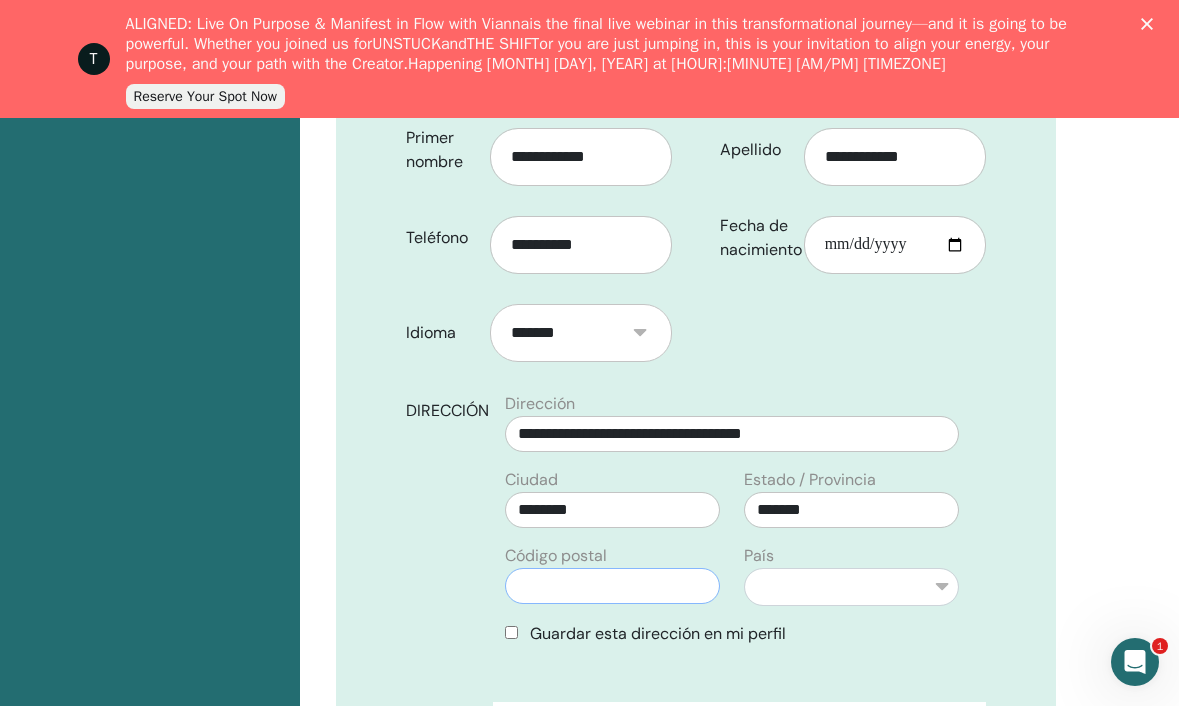 click at bounding box center (612, 586) 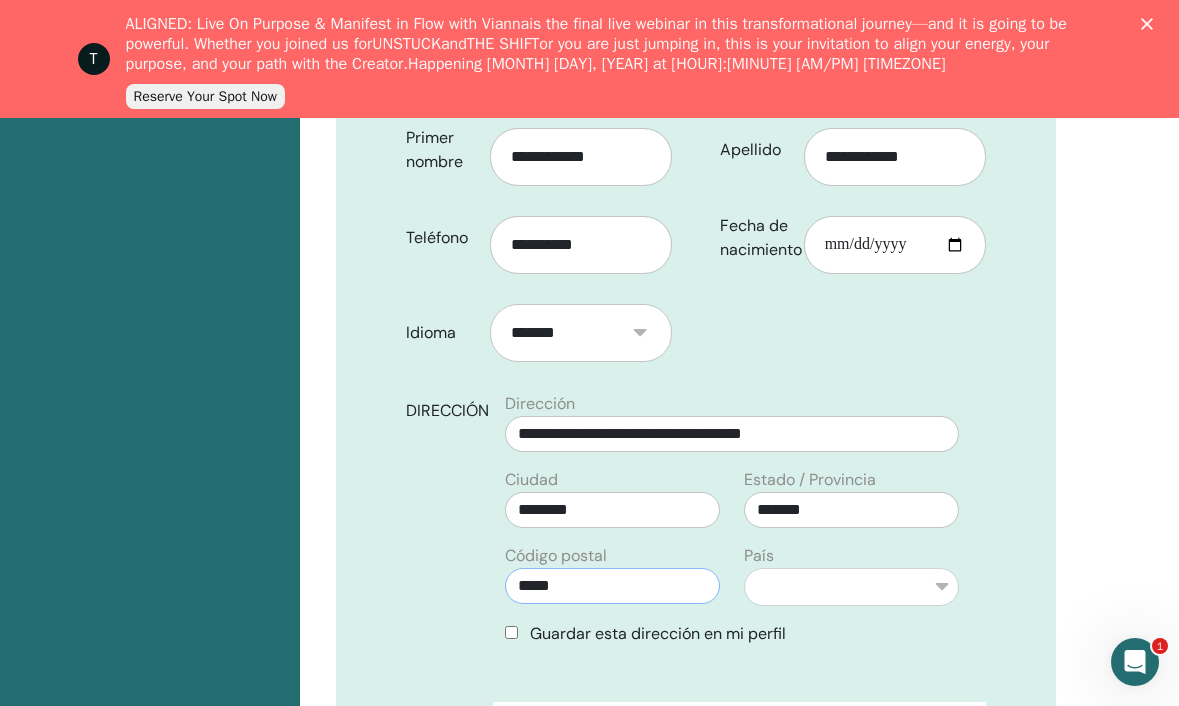 type on "*****" 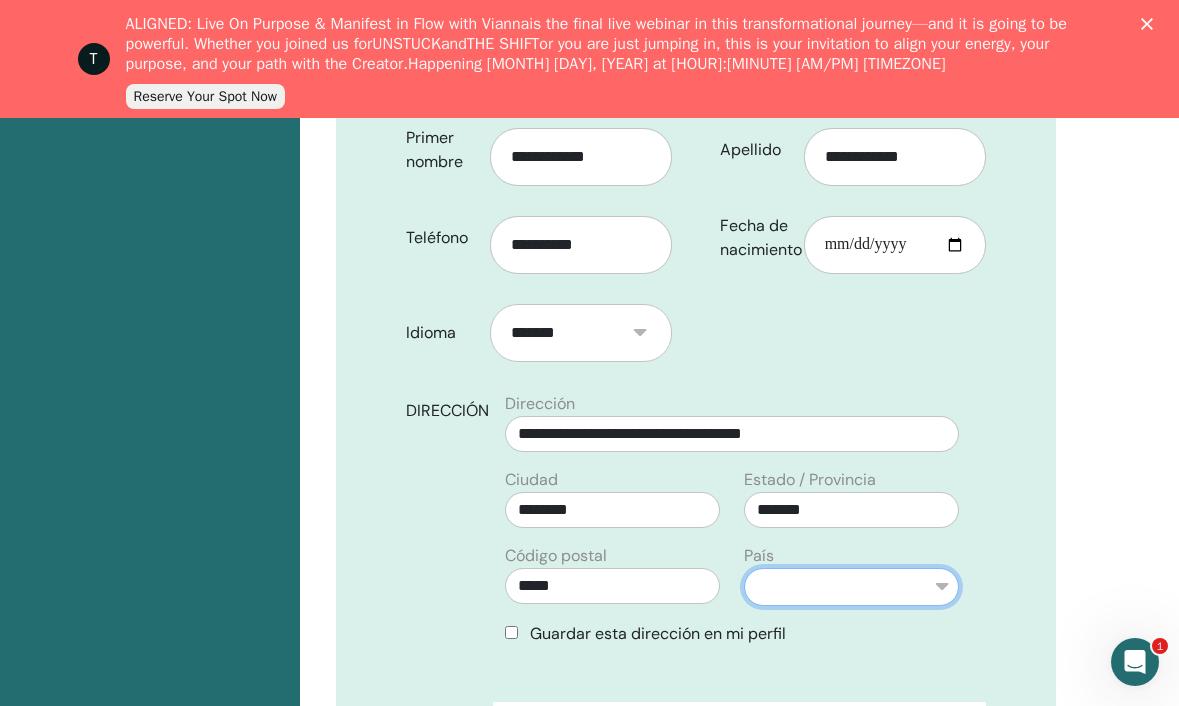 click on "**********" at bounding box center [851, 587] 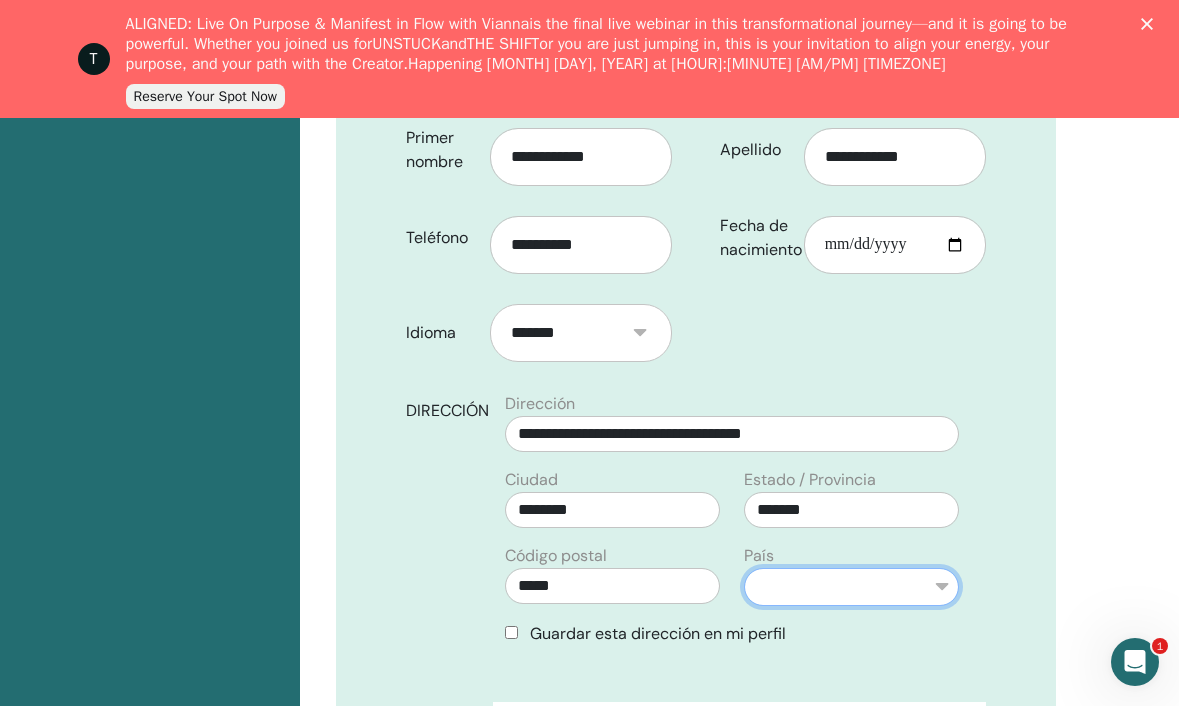select on "*" 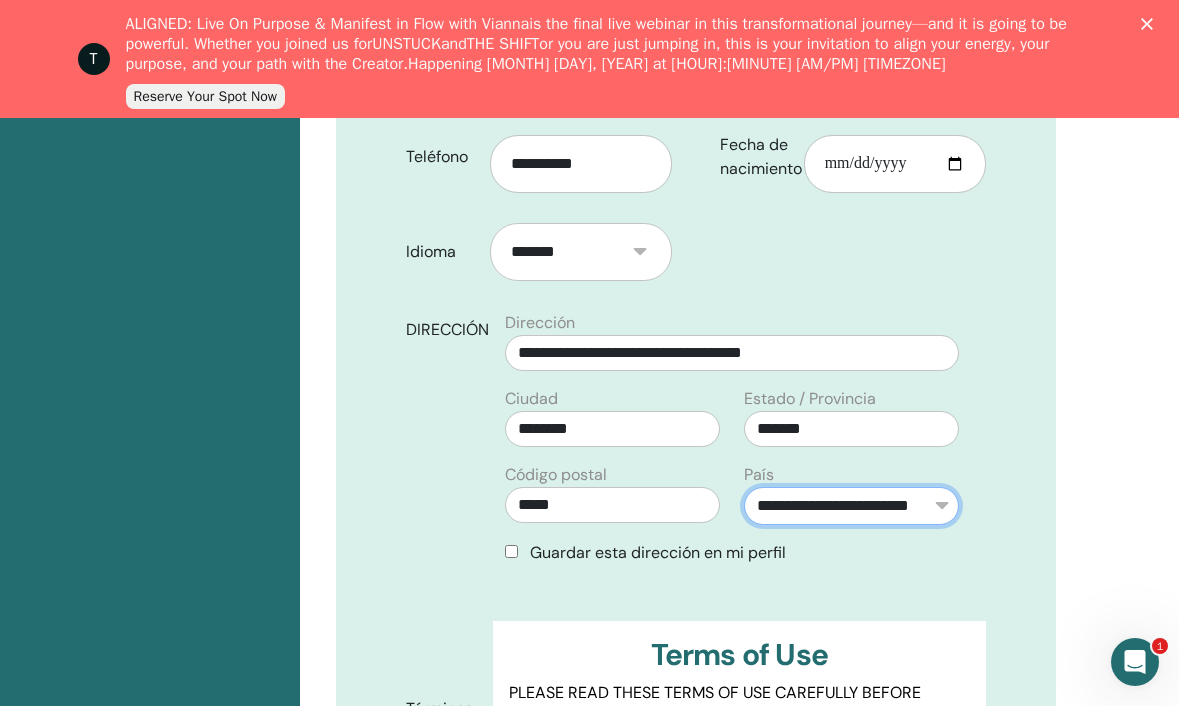 scroll, scrollTop: 662, scrollLeft: 0, axis: vertical 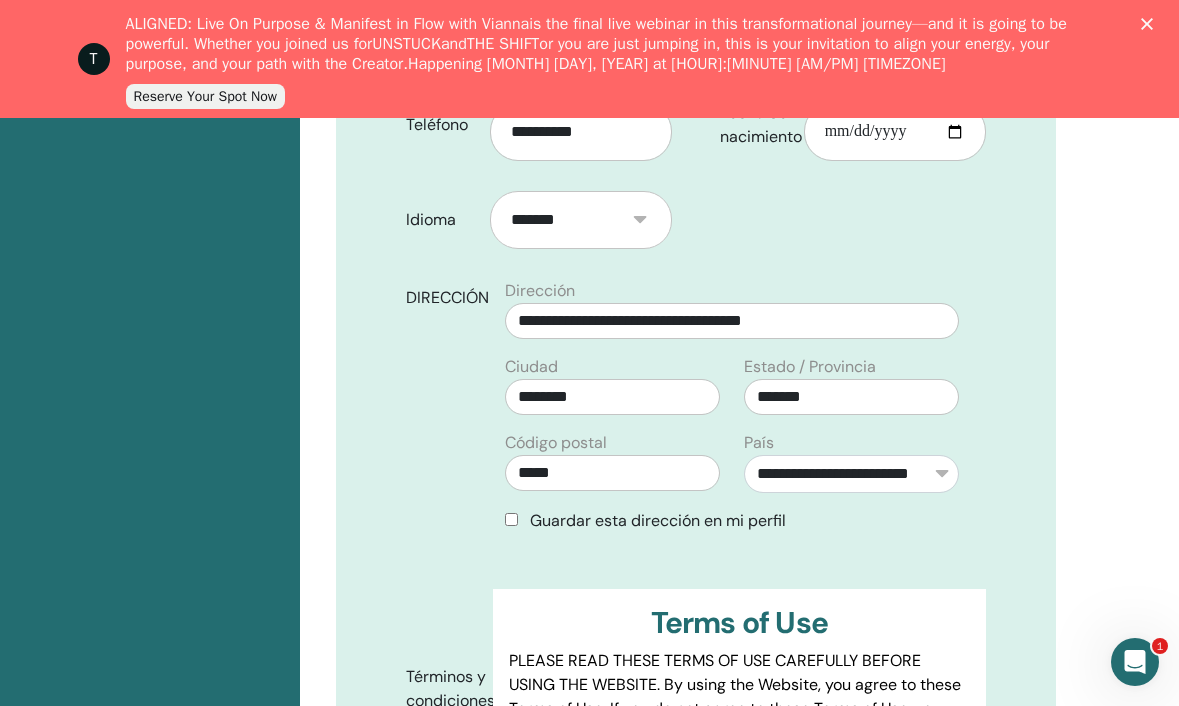 click on "Guardar esta dirección en mi perfil" at bounding box center (732, 521) 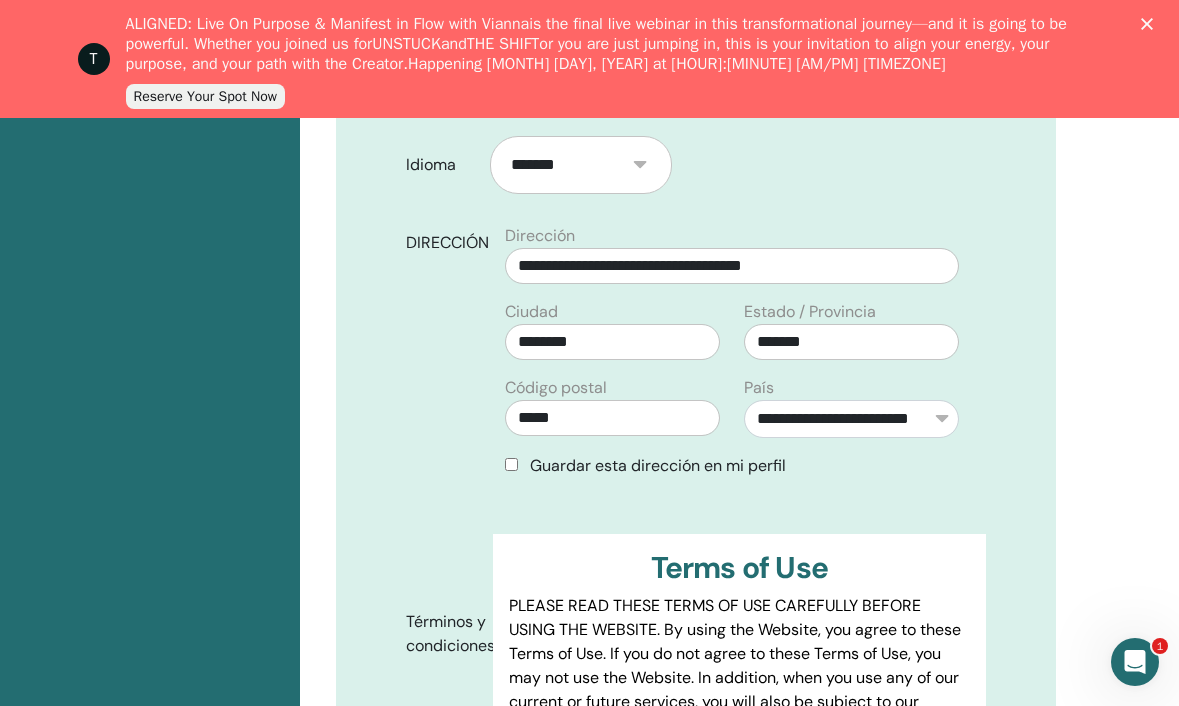 scroll, scrollTop: 741, scrollLeft: 0, axis: vertical 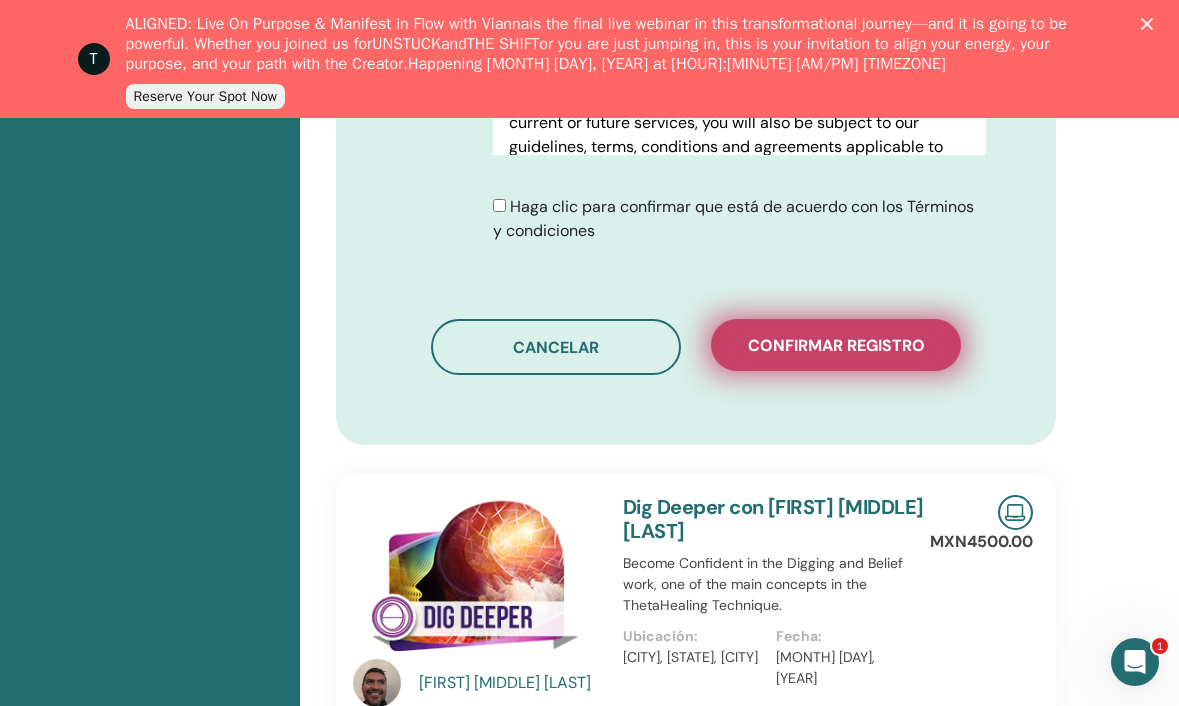 click on "Confirmar registro" at bounding box center [836, 345] 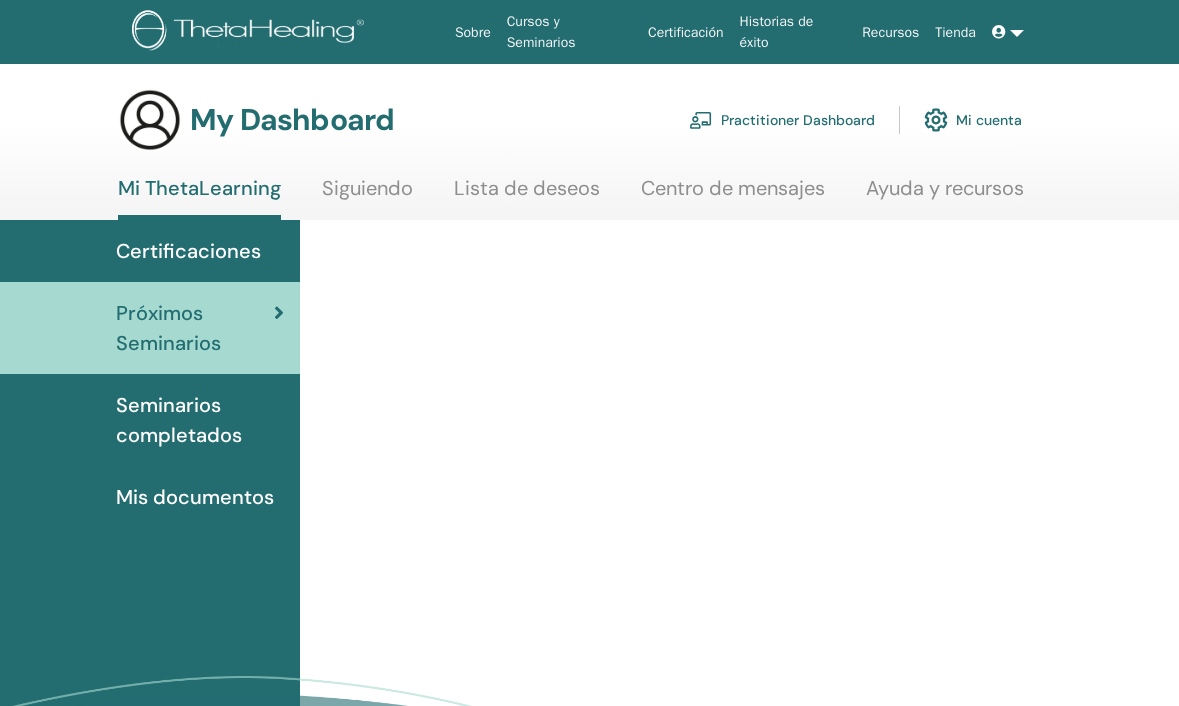 scroll, scrollTop: 0, scrollLeft: 0, axis: both 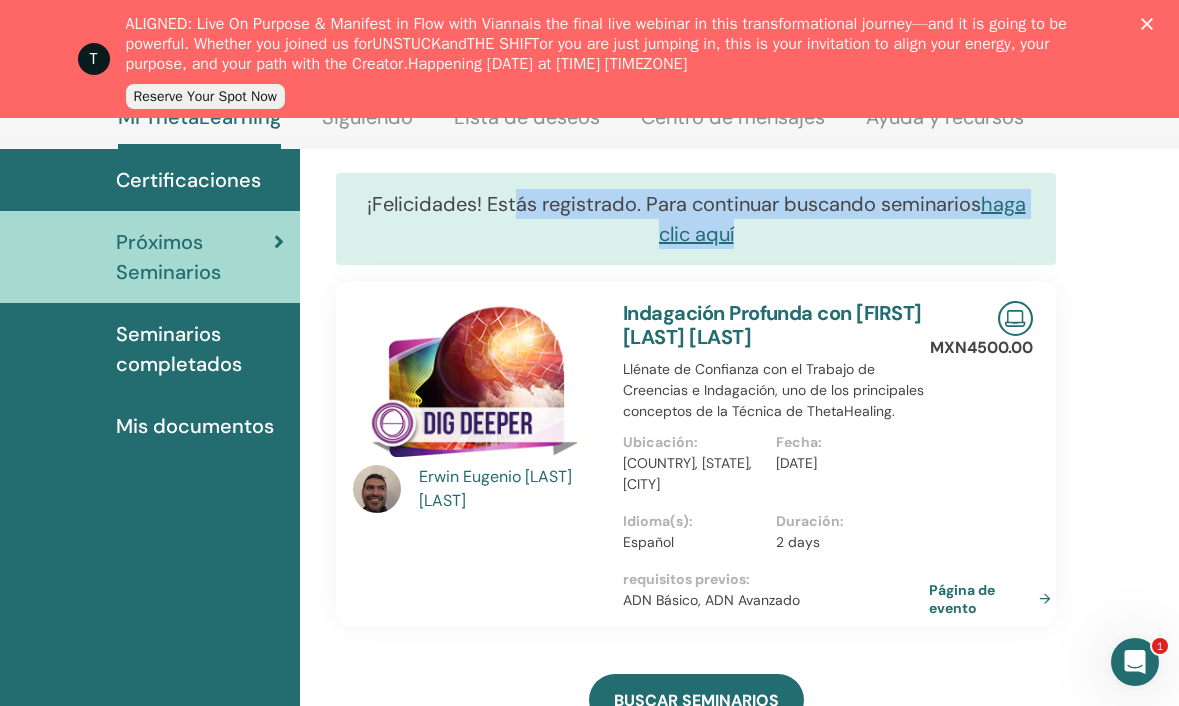 drag, startPoint x: 516, startPoint y: 209, endPoint x: 778, endPoint y: 255, distance: 266.0075 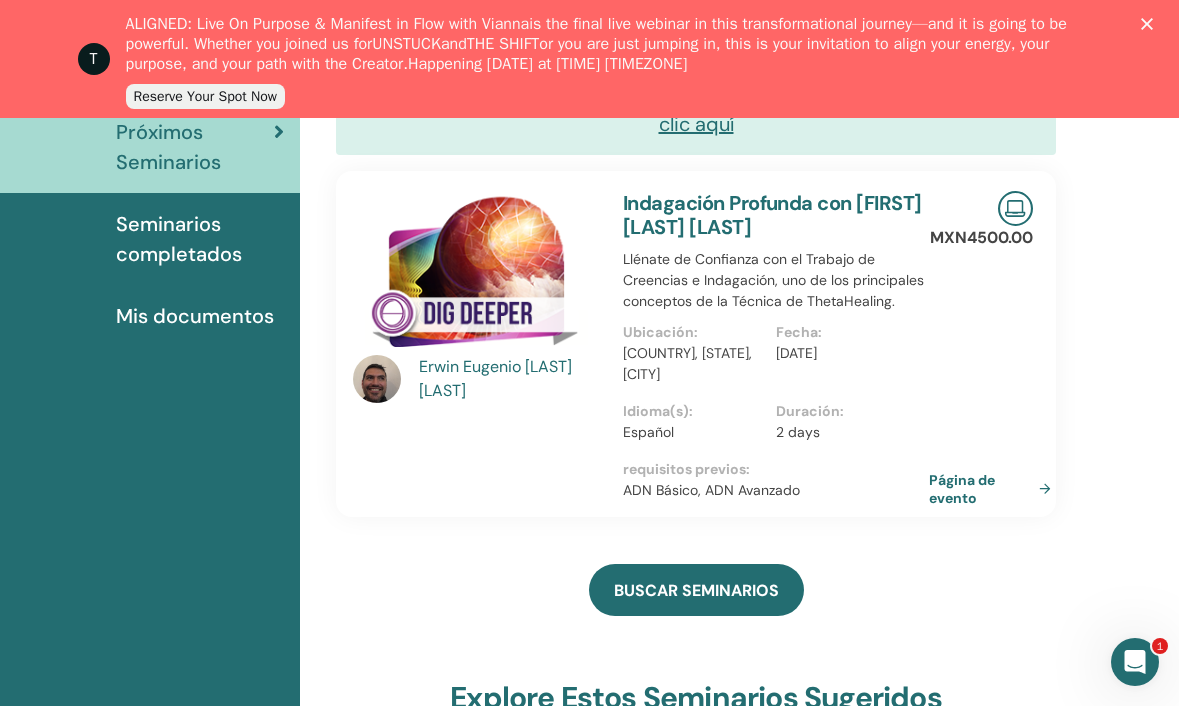 scroll, scrollTop: 354, scrollLeft: 0, axis: vertical 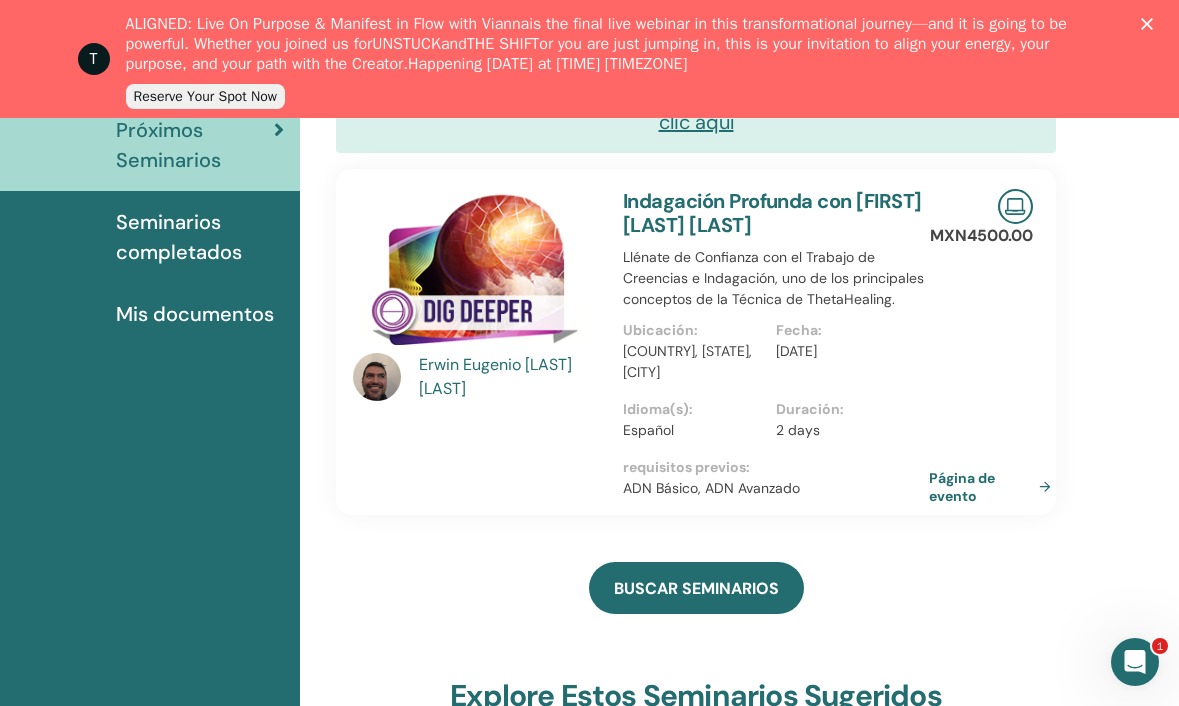 click on "Seminarios completados" at bounding box center (150, 237) 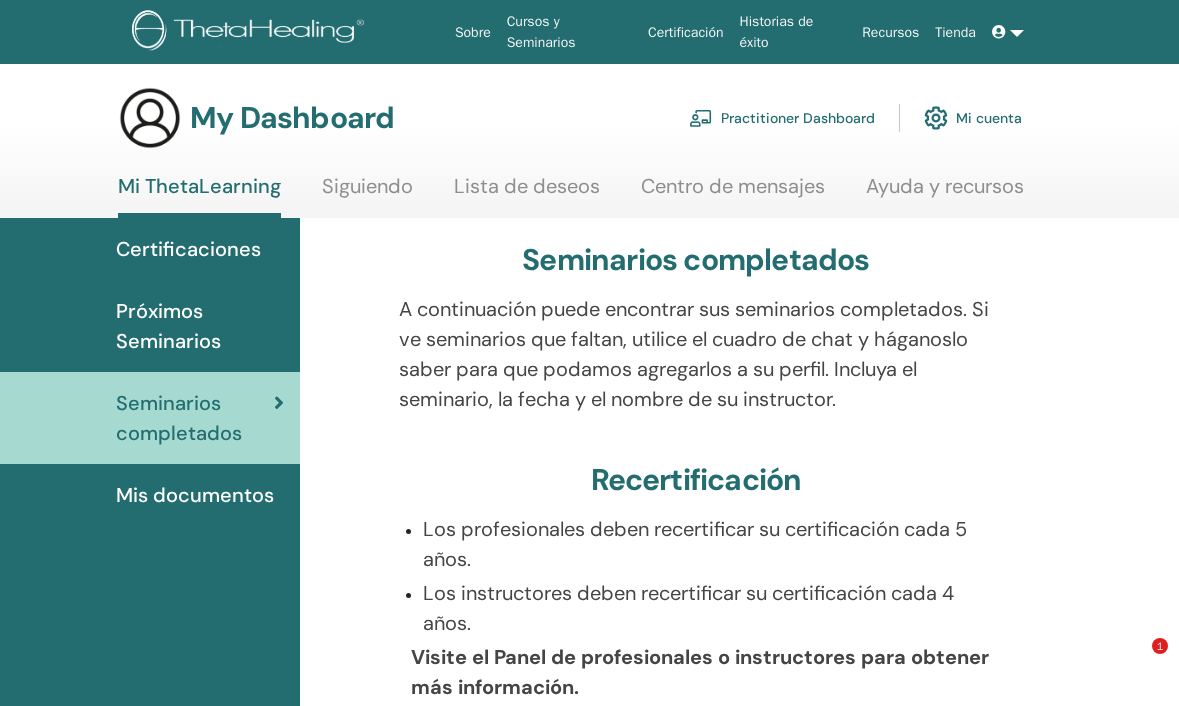 scroll, scrollTop: 201, scrollLeft: 0, axis: vertical 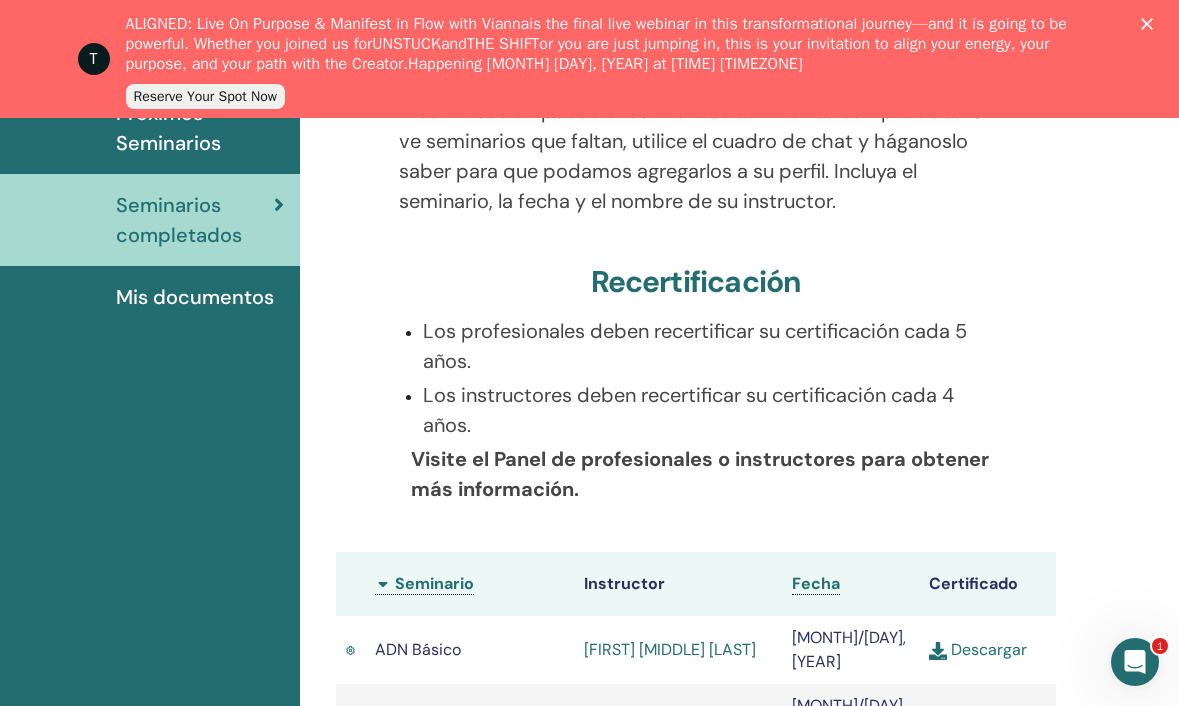 click on "Mis documentos" at bounding box center (195, 297) 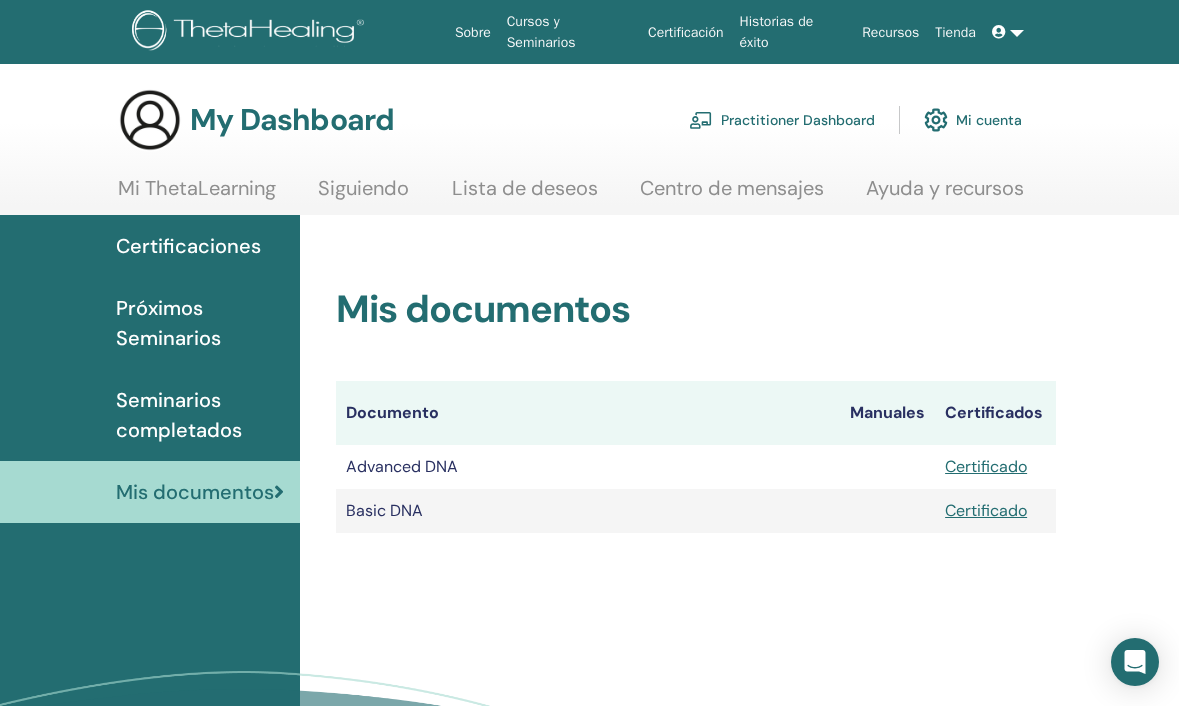 scroll, scrollTop: 0, scrollLeft: 0, axis: both 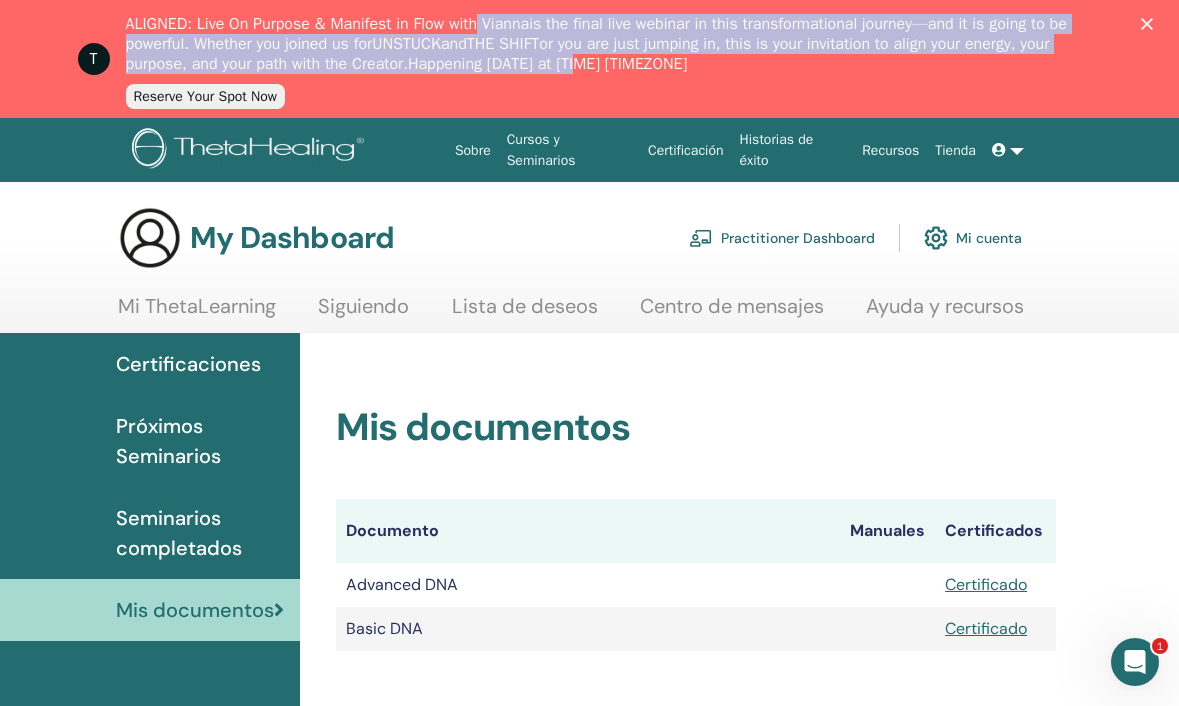 drag, startPoint x: 505, startPoint y: 26, endPoint x: 742, endPoint y: 68, distance: 240.69275 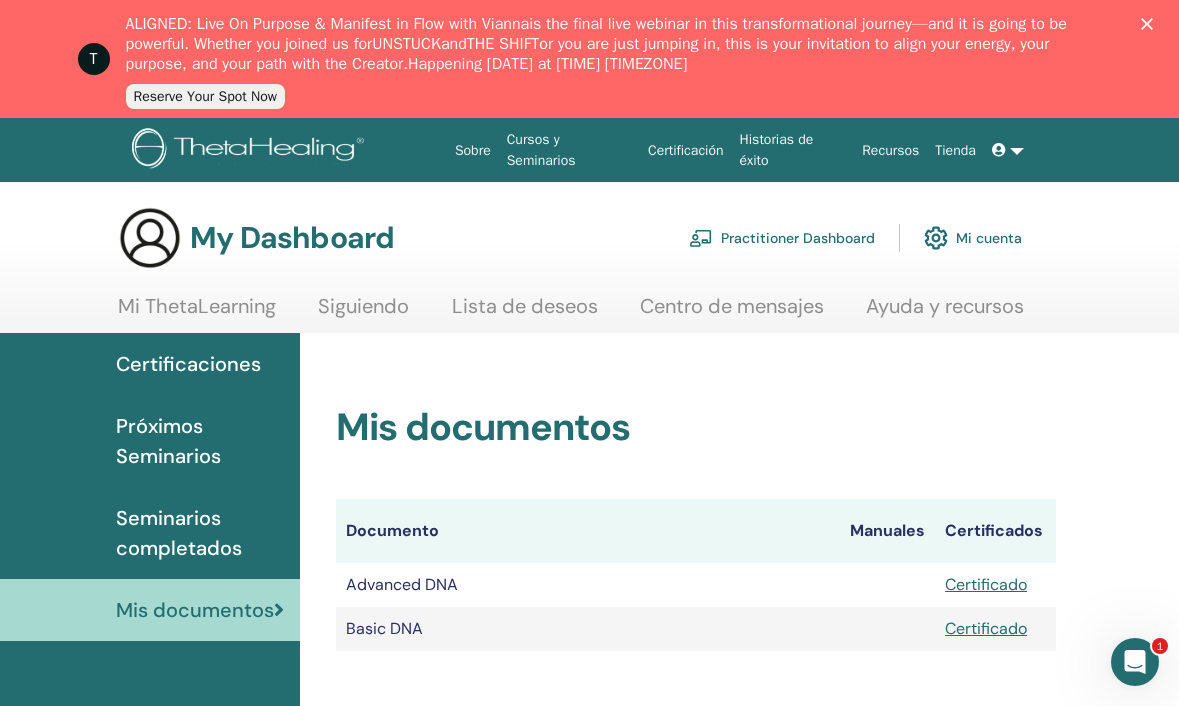 click on "ALIGNED:    Live On Purpose & Manifest in Flow with [PERSON]  is the final live webinar in this transformational journey—and it is going to be powerful. Whether you joined us for  UNSTUCK  and  THE SHIFT  or you are just jumping in, this is your invitation to align your energy, your purpose, and your path with the Creator.  Happening [DATE] at [TIME] [TIMEZONE]" at bounding box center [598, 44] 